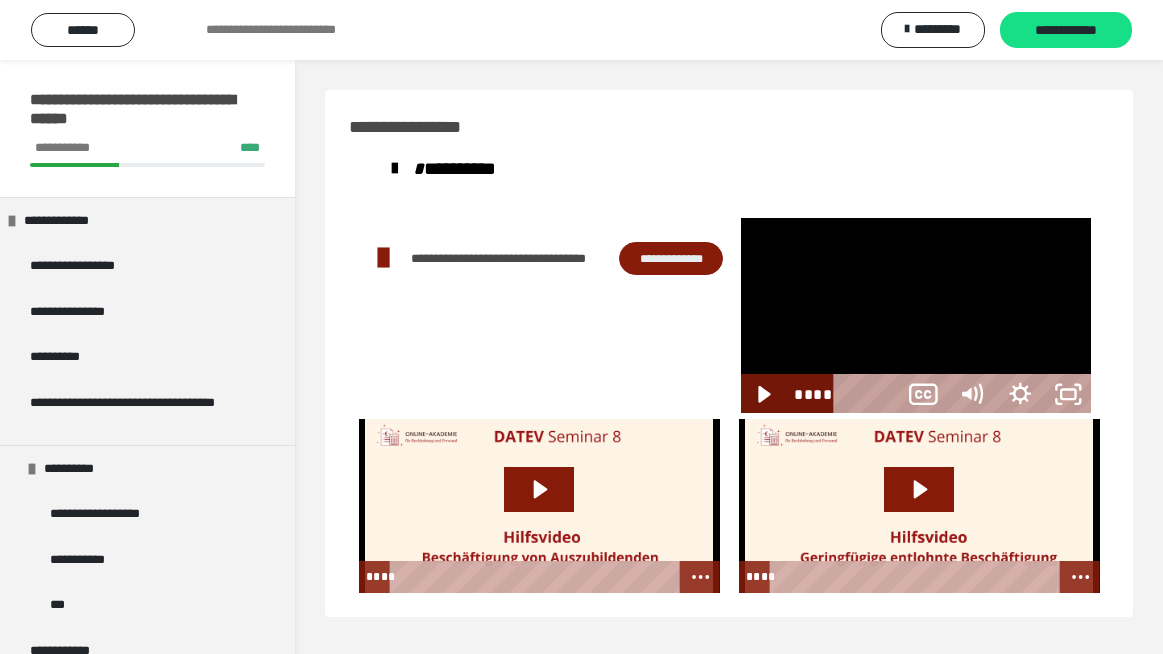 scroll, scrollTop: 59, scrollLeft: 0, axis: vertical 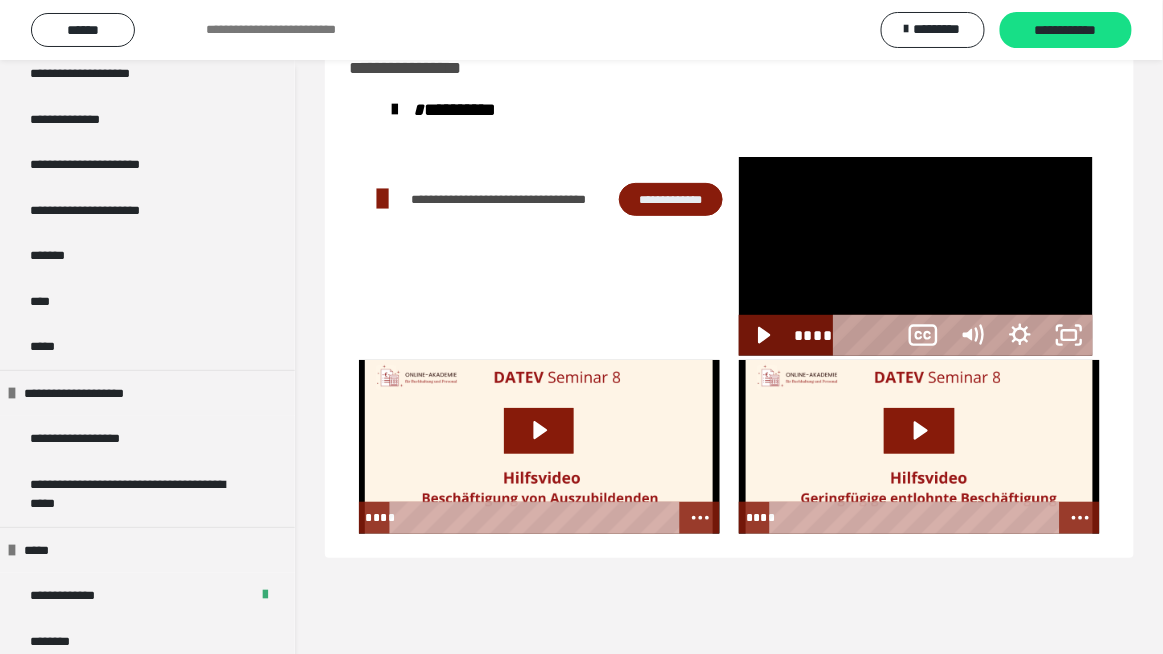 click at bounding box center [916, 257] 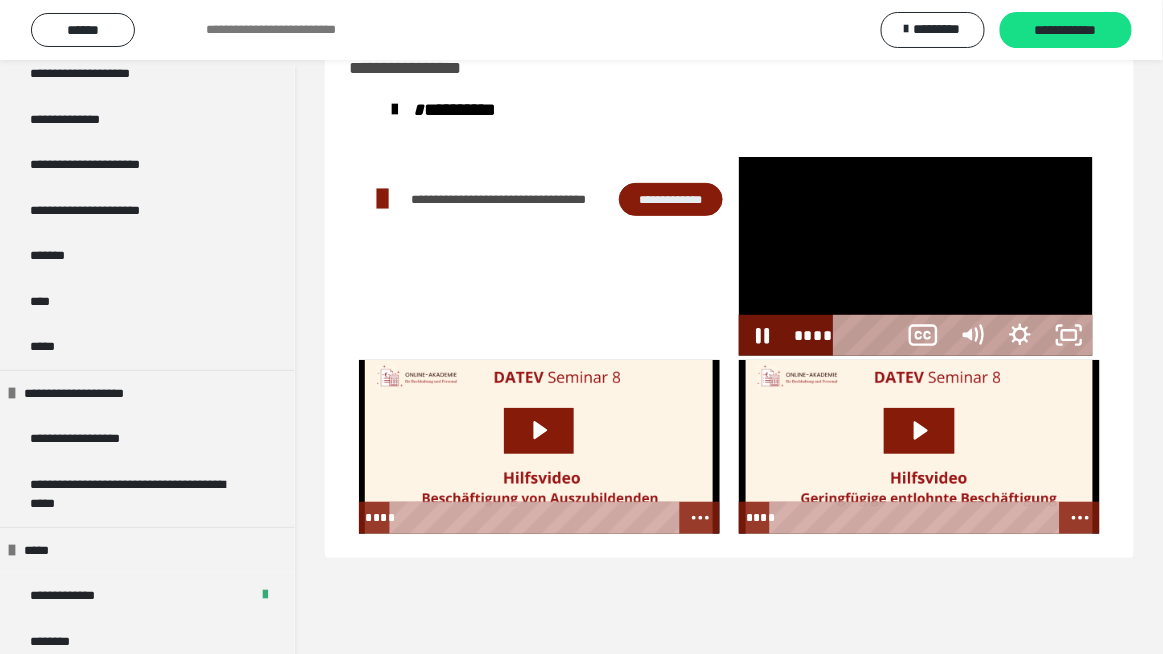click at bounding box center (916, 257) 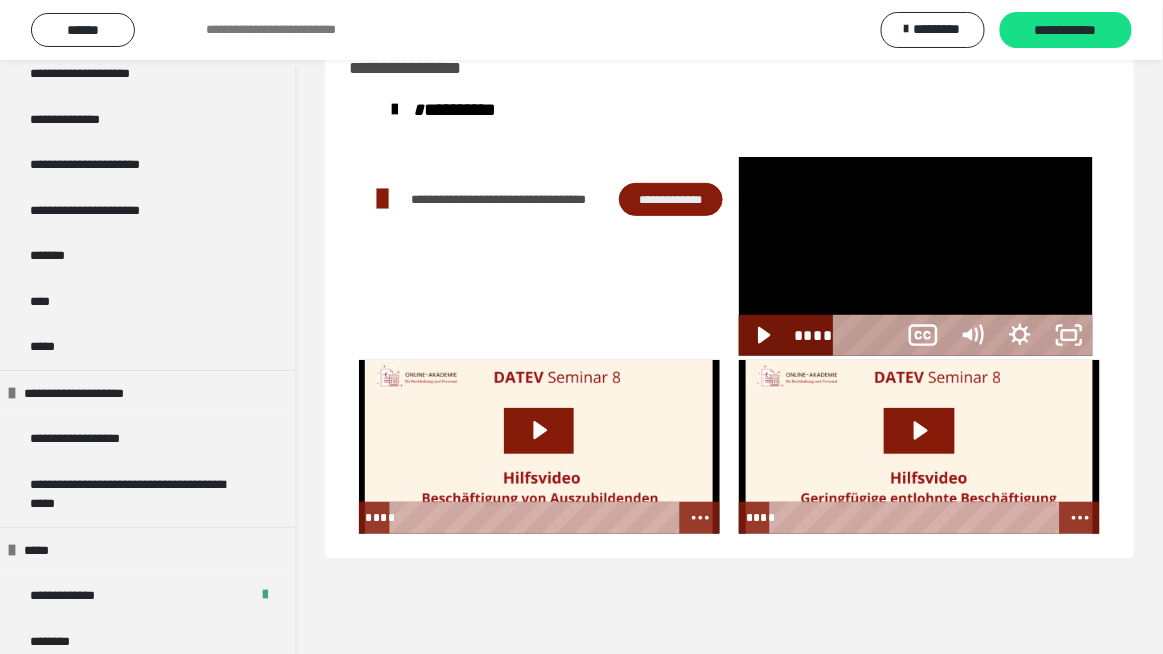 click at bounding box center (916, 257) 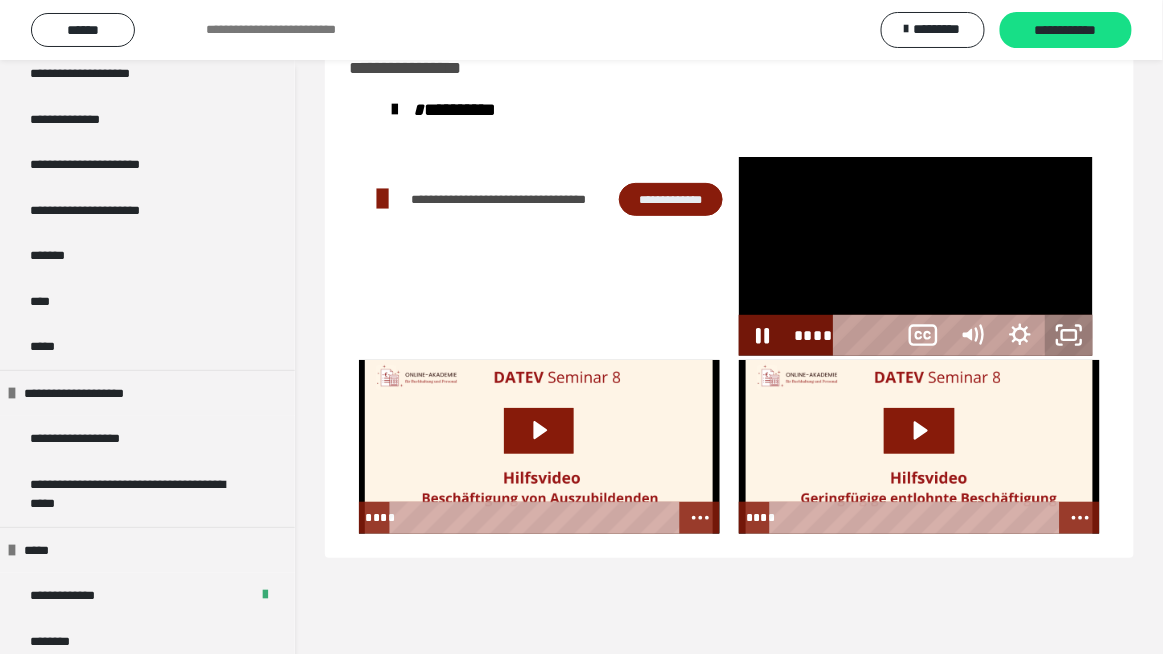 click 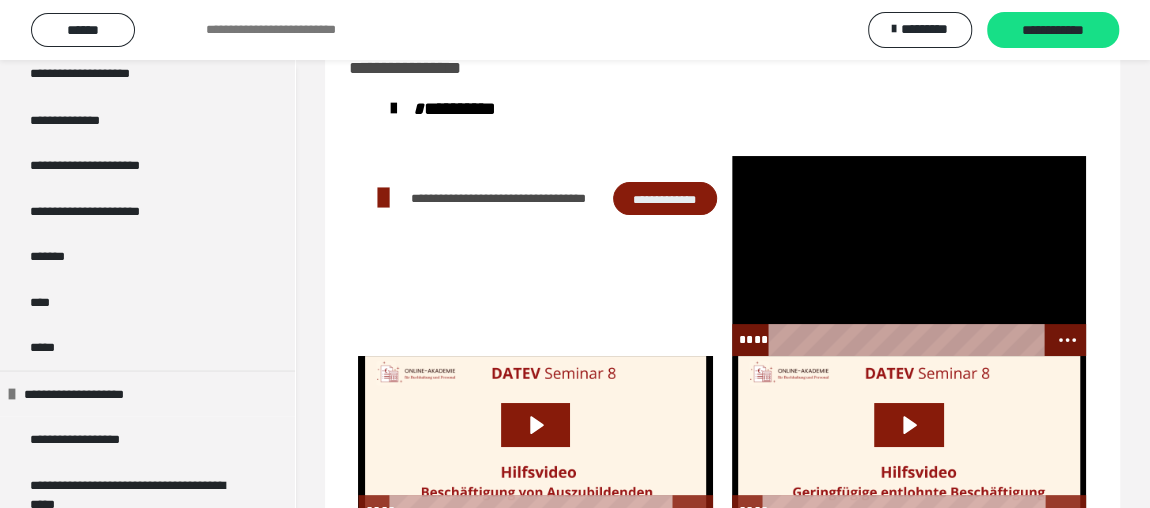 click at bounding box center (909, 256) 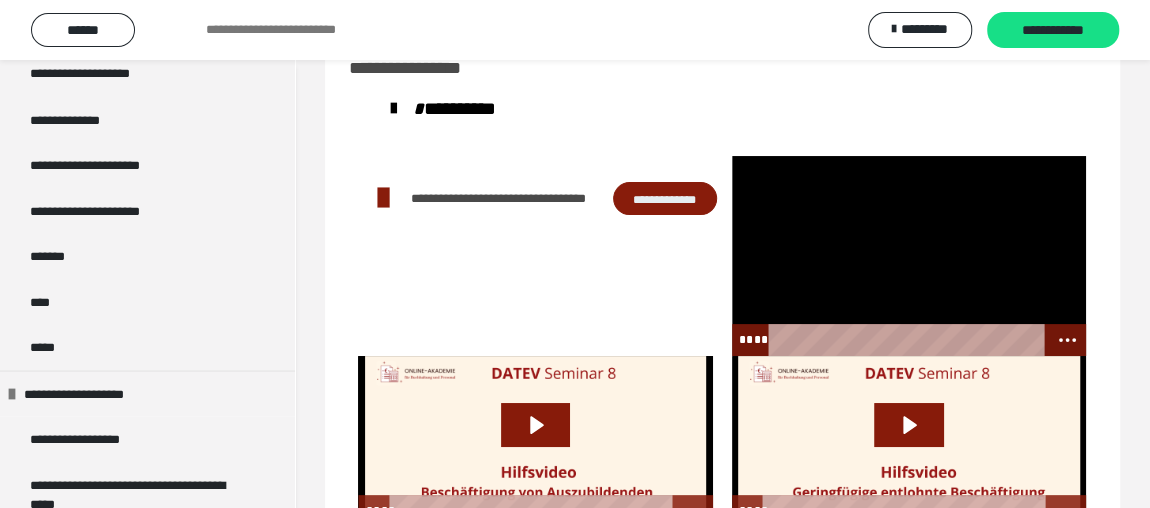 click at bounding box center [909, 256] 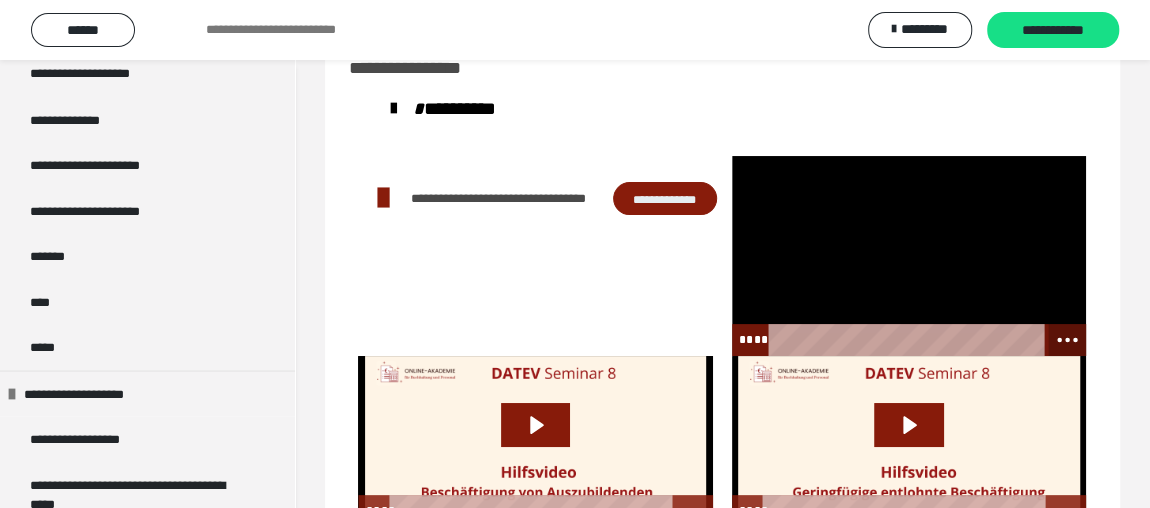 click 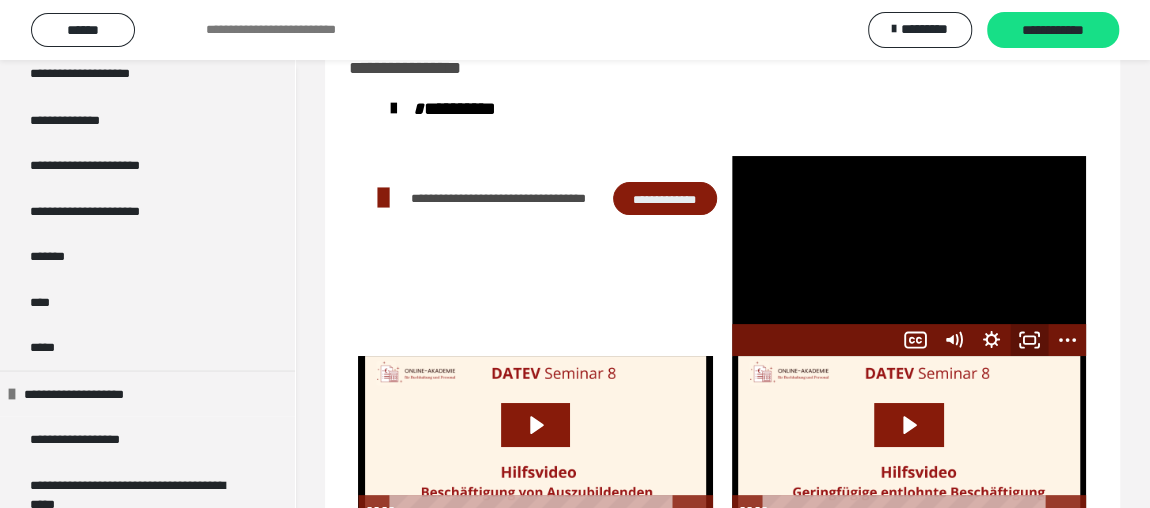 click 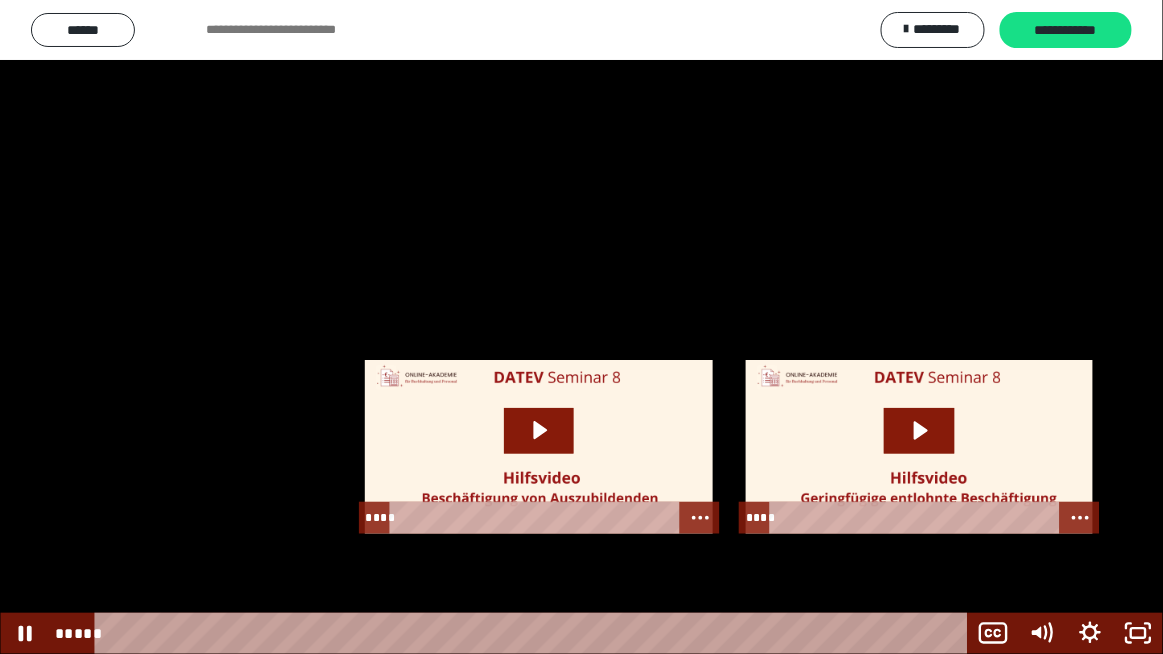 click at bounding box center [581, 327] 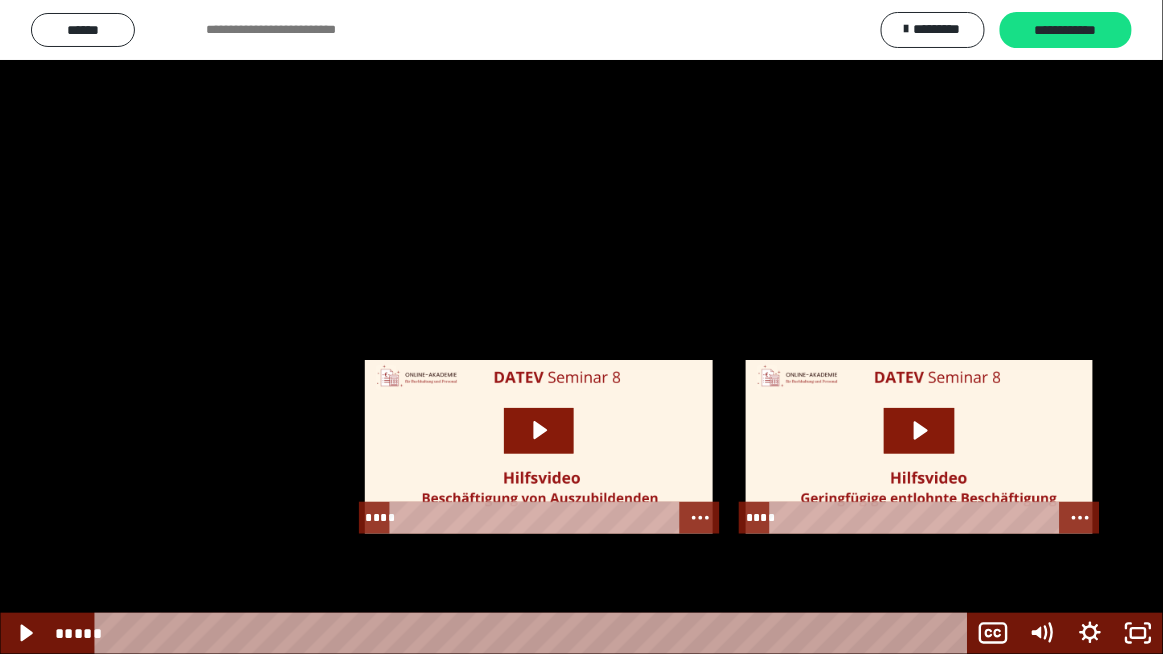 click at bounding box center (581, 327) 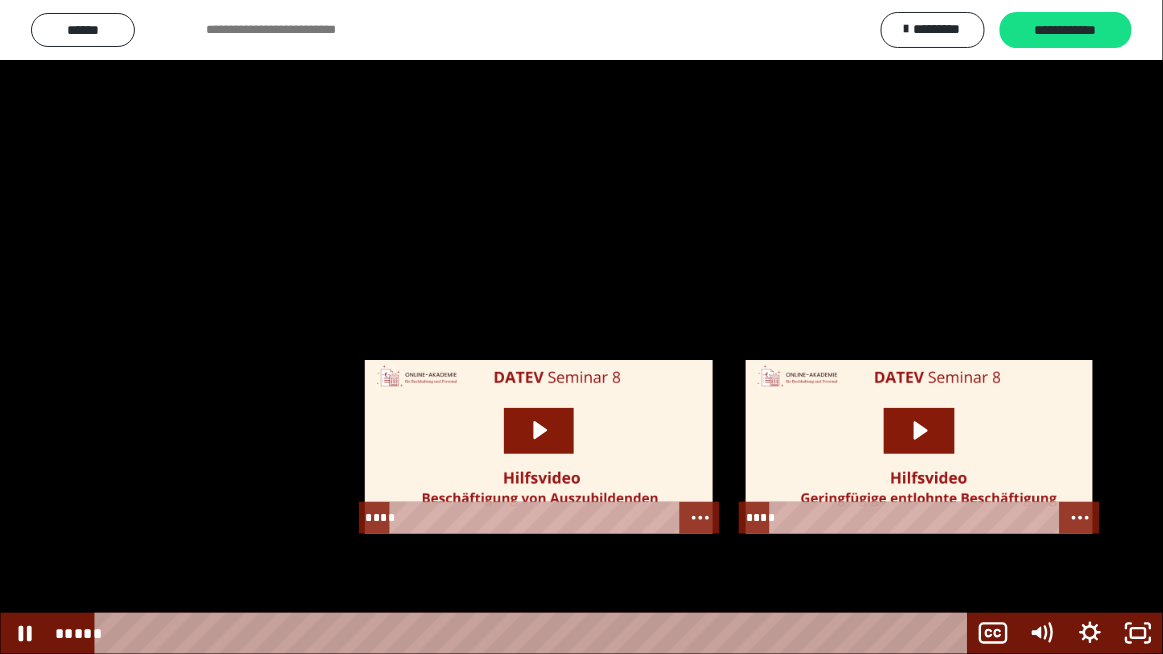 click at bounding box center (581, 327) 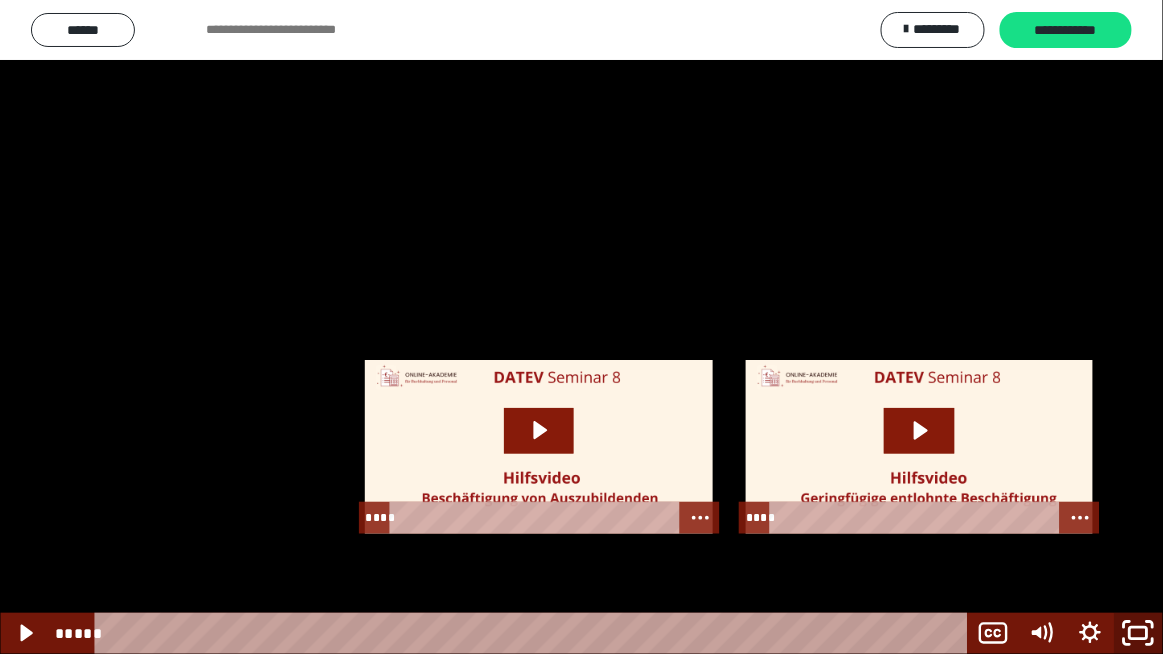 click 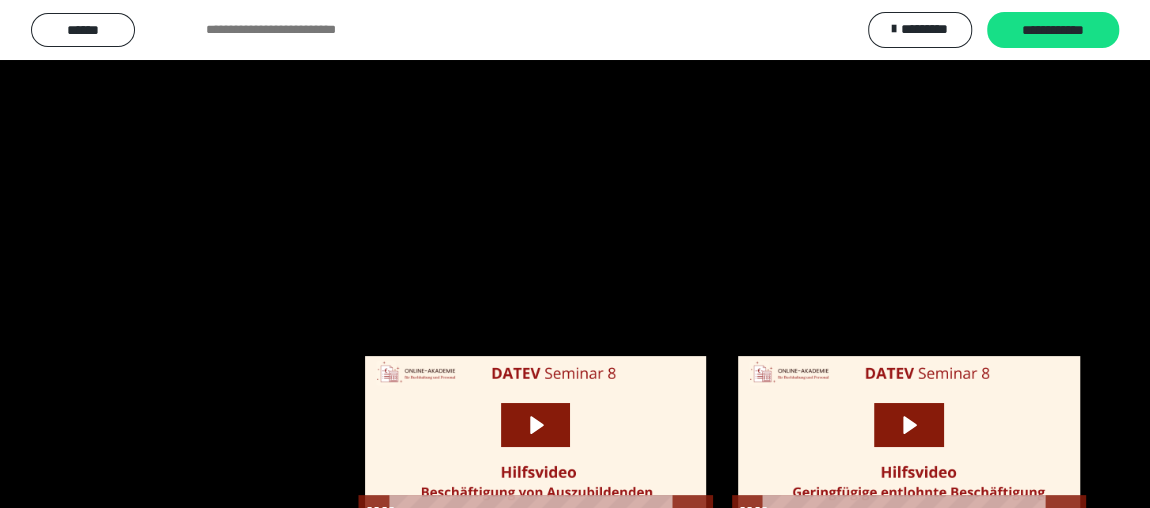 scroll, scrollTop: 130, scrollLeft: 0, axis: vertical 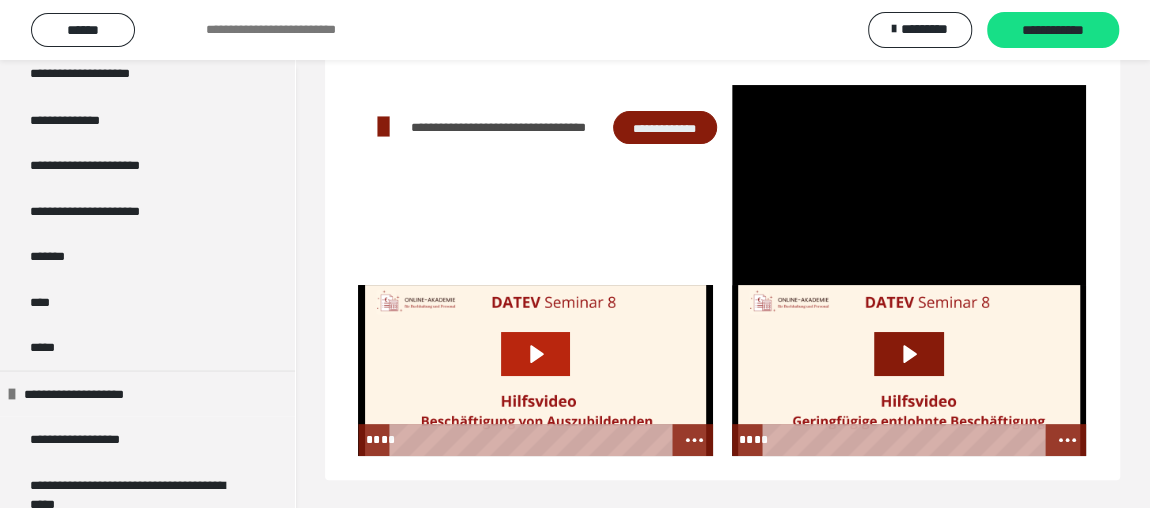 click 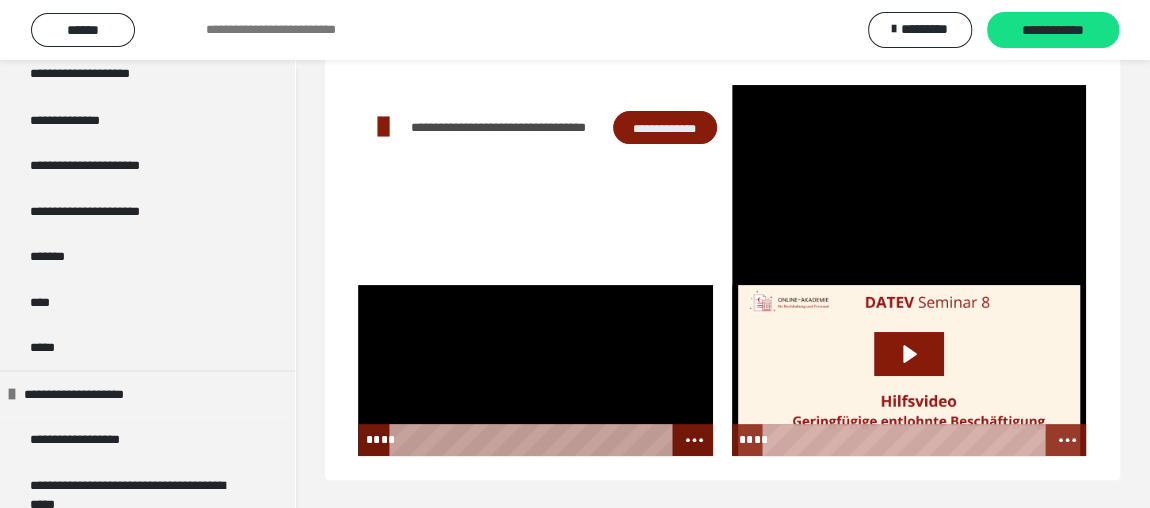 click at bounding box center (535, 370) 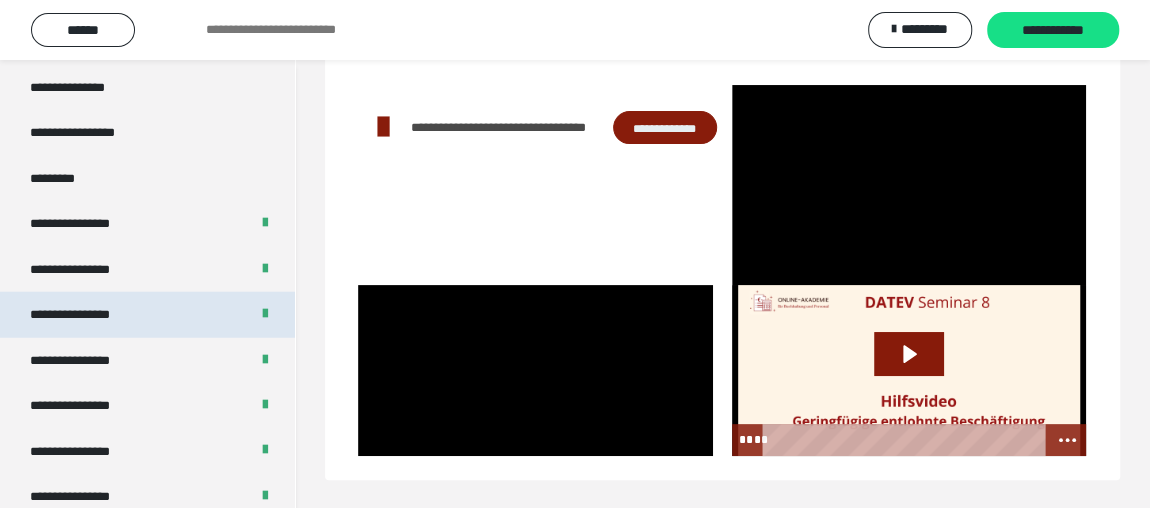 scroll, scrollTop: 2545, scrollLeft: 0, axis: vertical 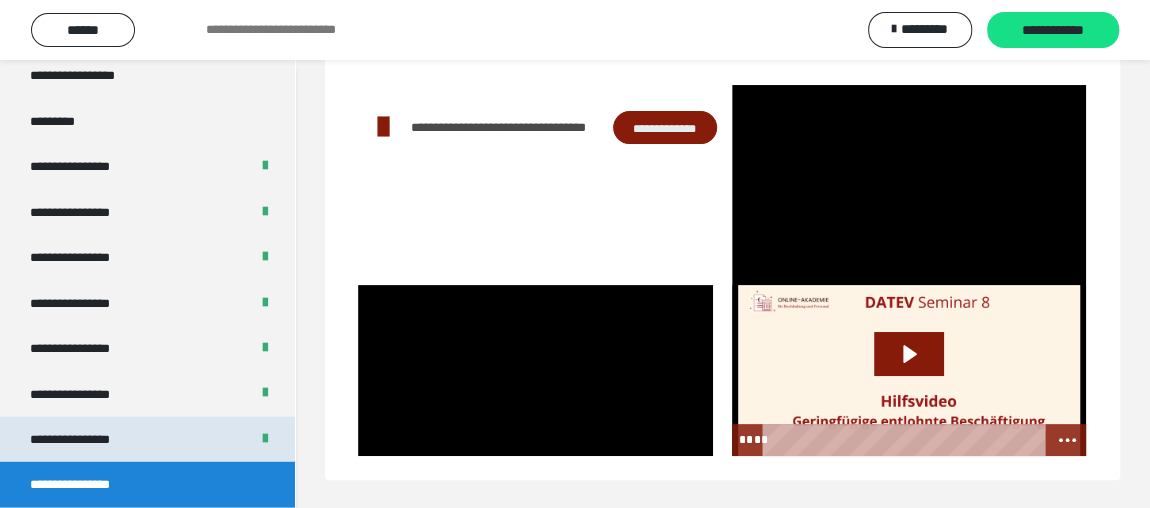 click on "**********" at bounding box center (87, 439) 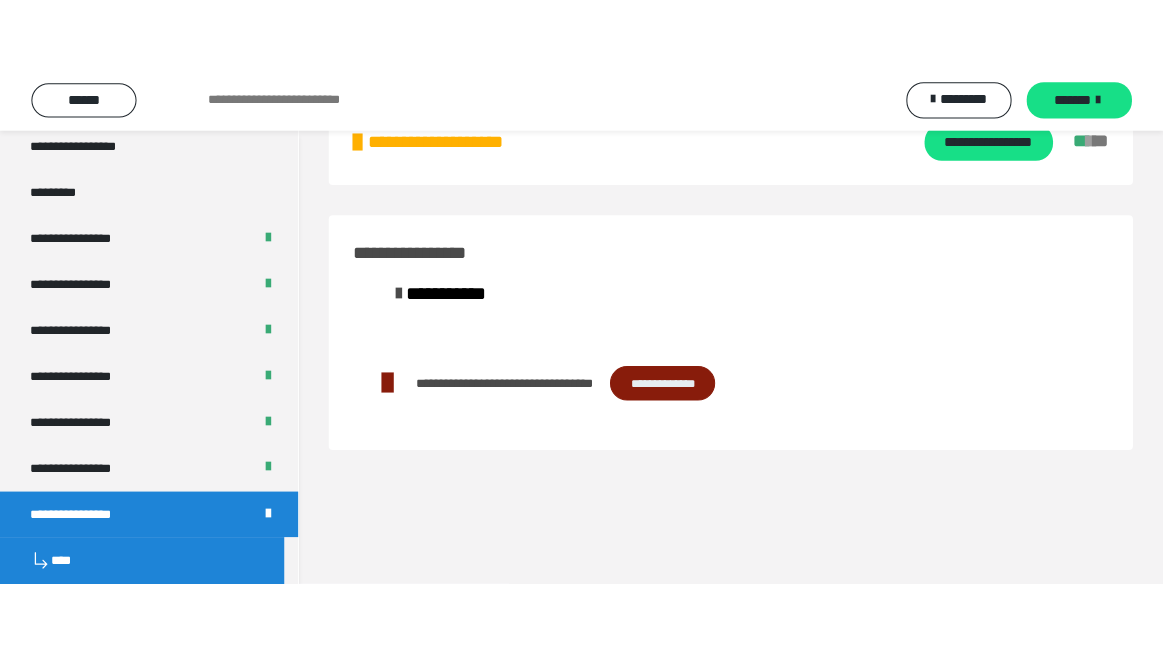 scroll, scrollTop: 59, scrollLeft: 0, axis: vertical 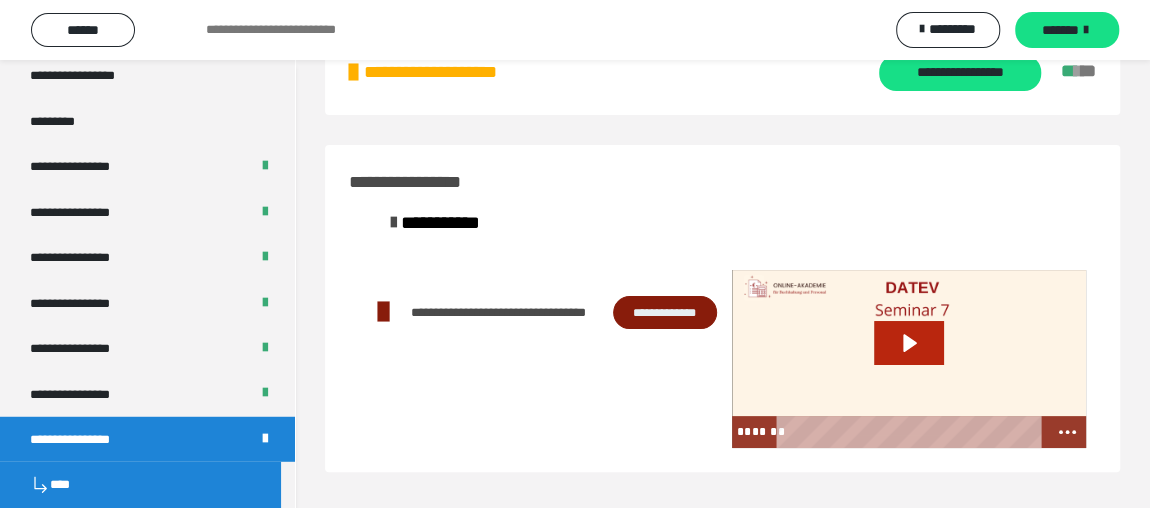 click 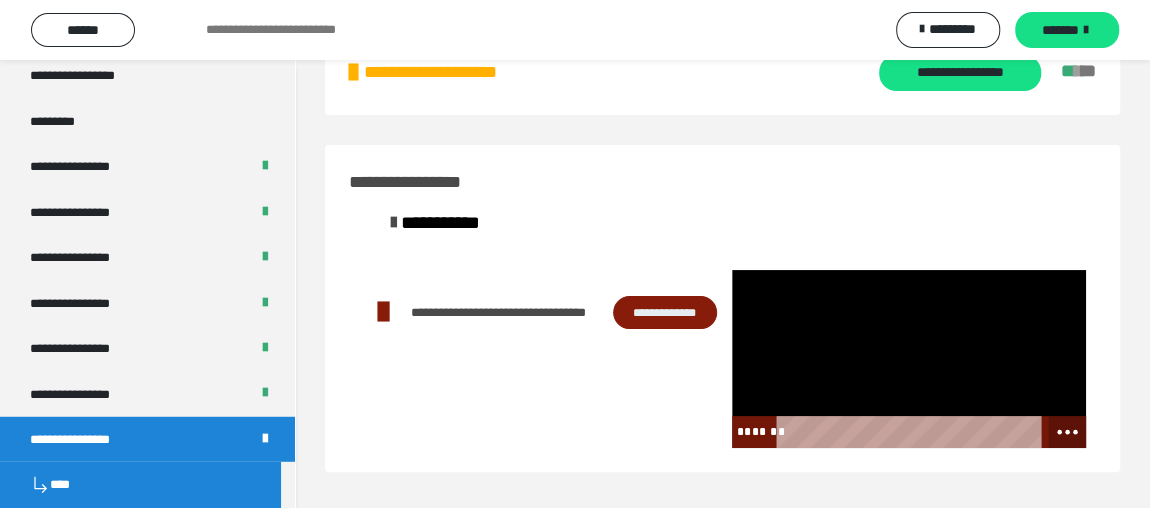 click 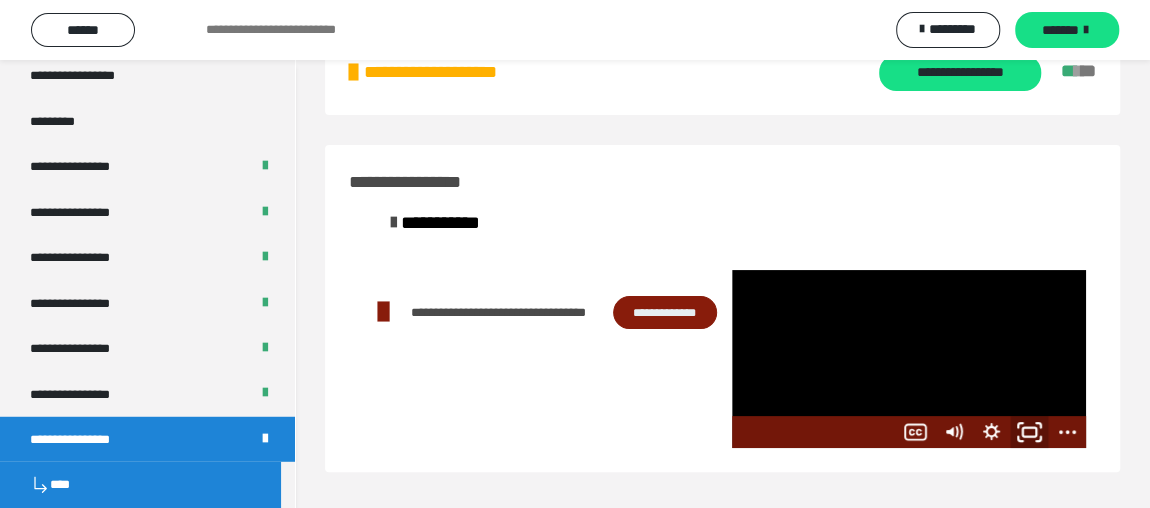 click 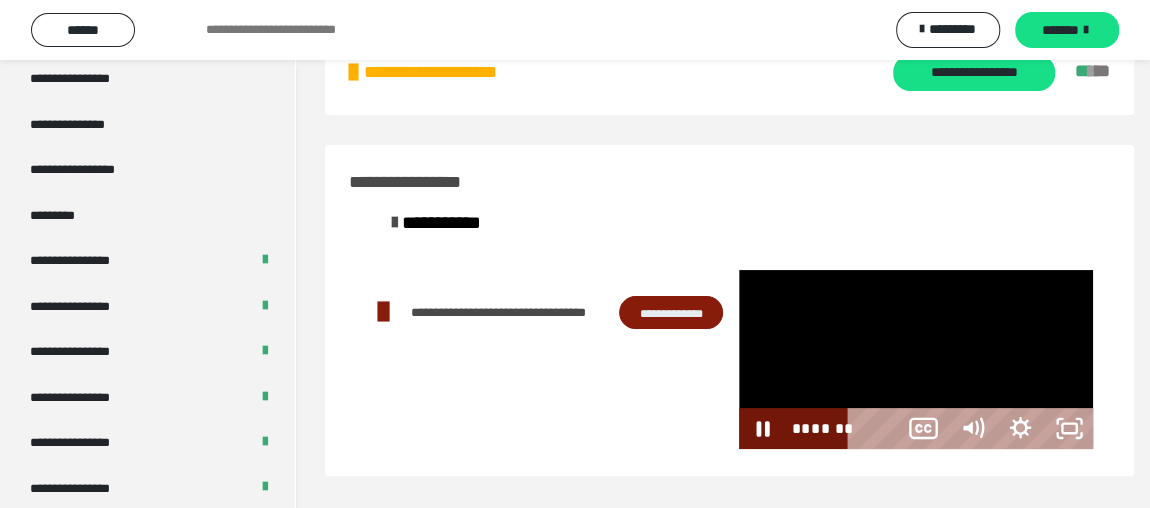 scroll, scrollTop: 2446, scrollLeft: 0, axis: vertical 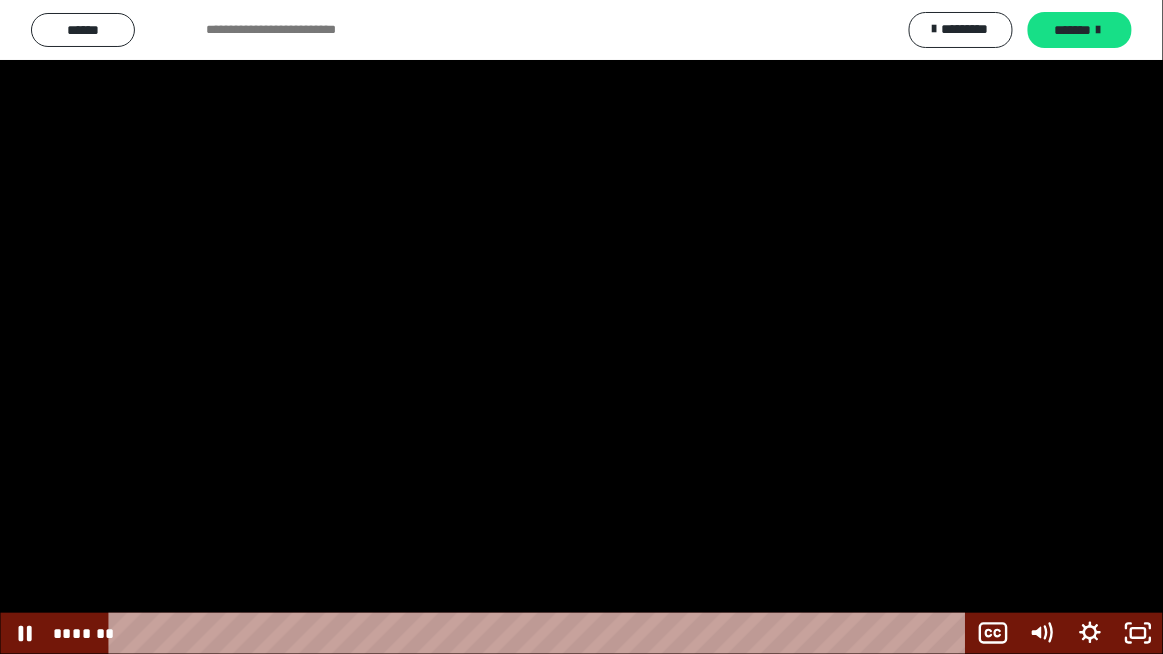click at bounding box center [581, 327] 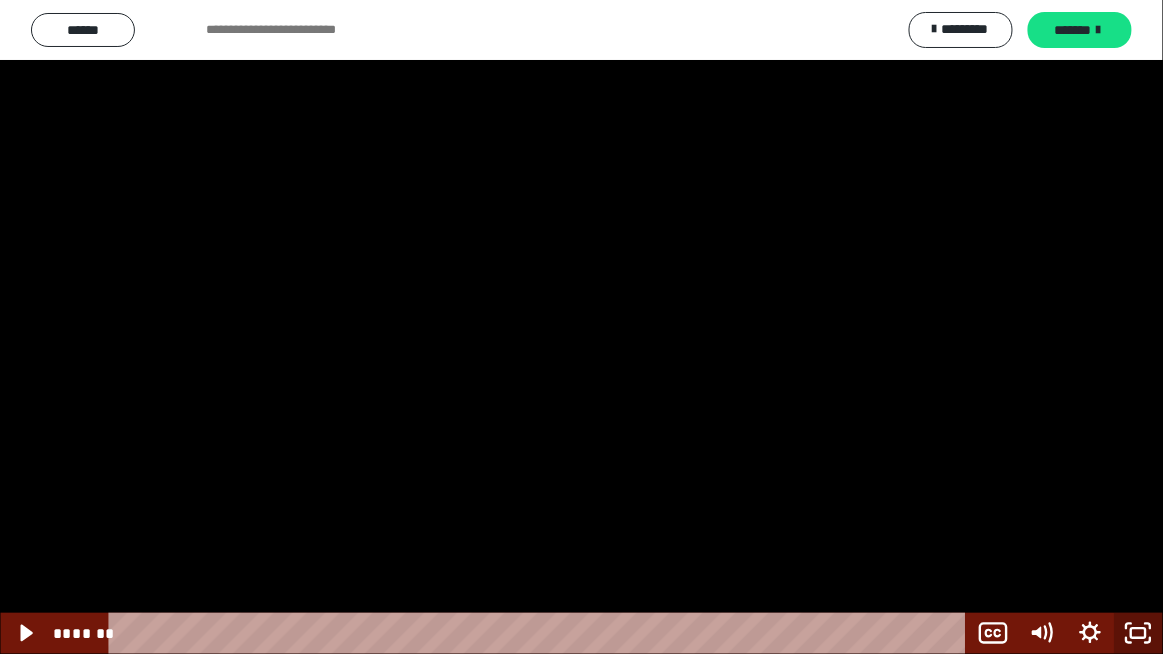 click 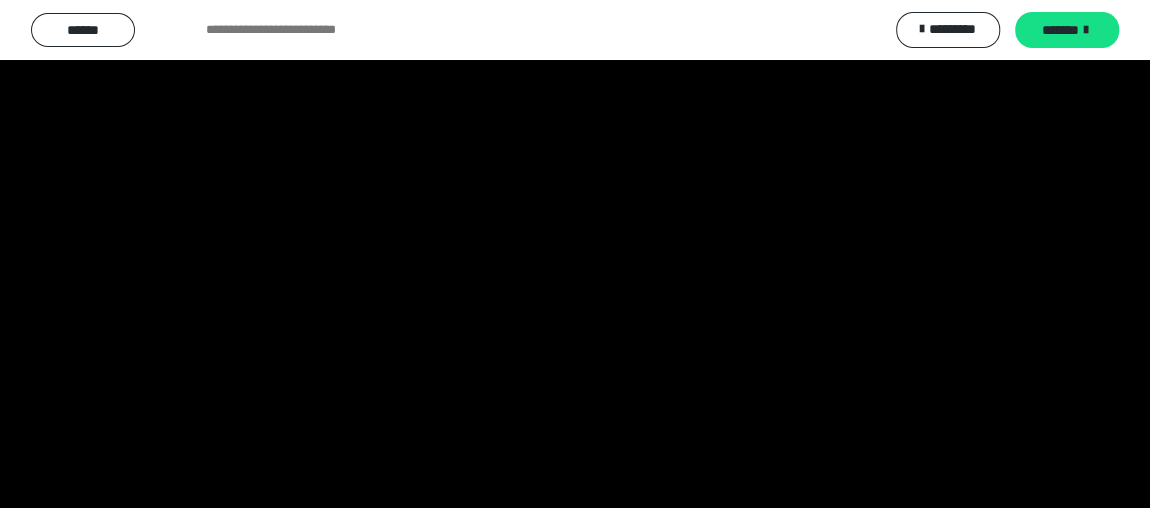 scroll, scrollTop: 2545, scrollLeft: 0, axis: vertical 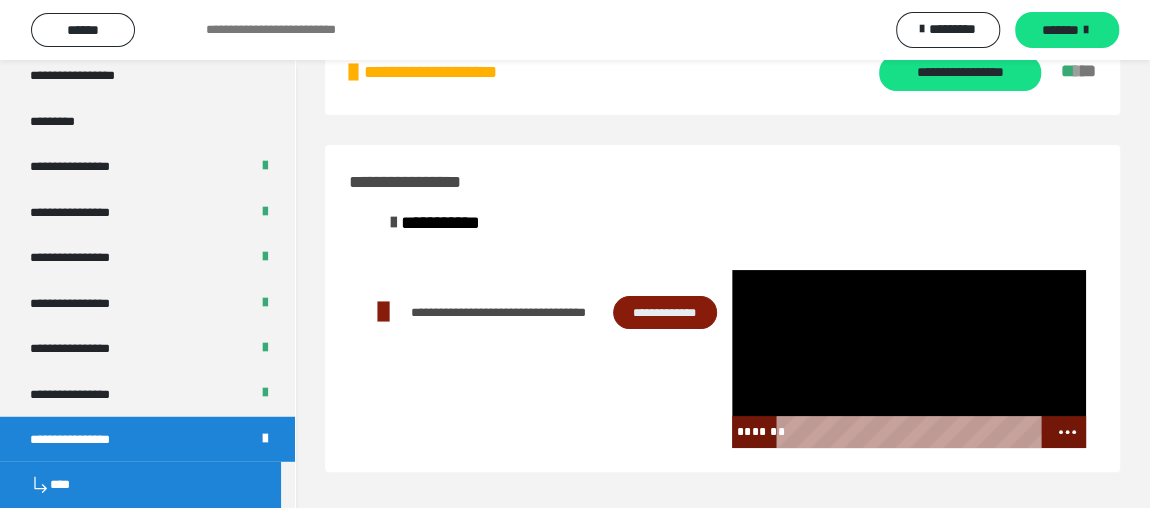 click at bounding box center [909, 359] 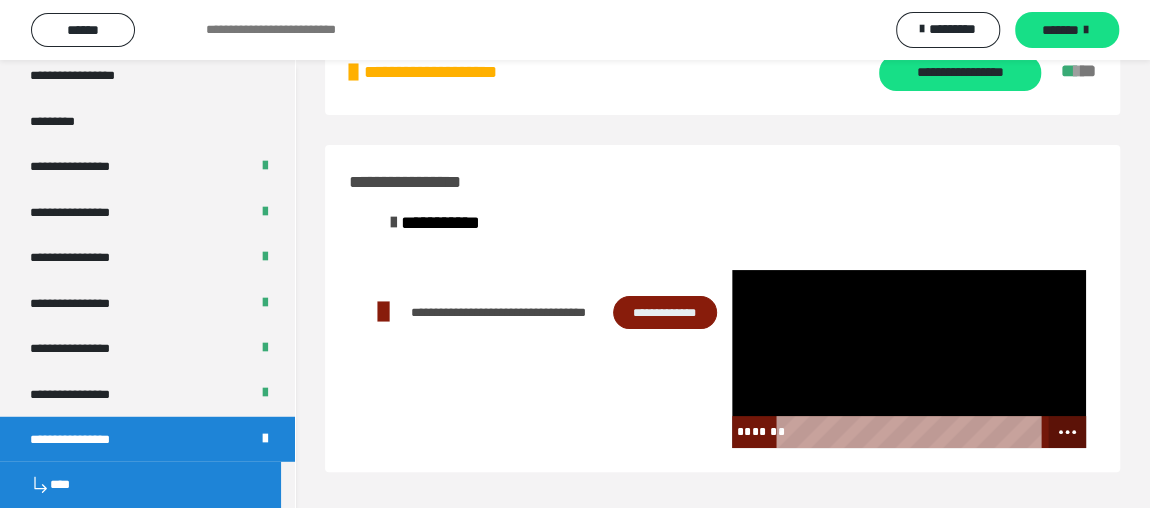 click 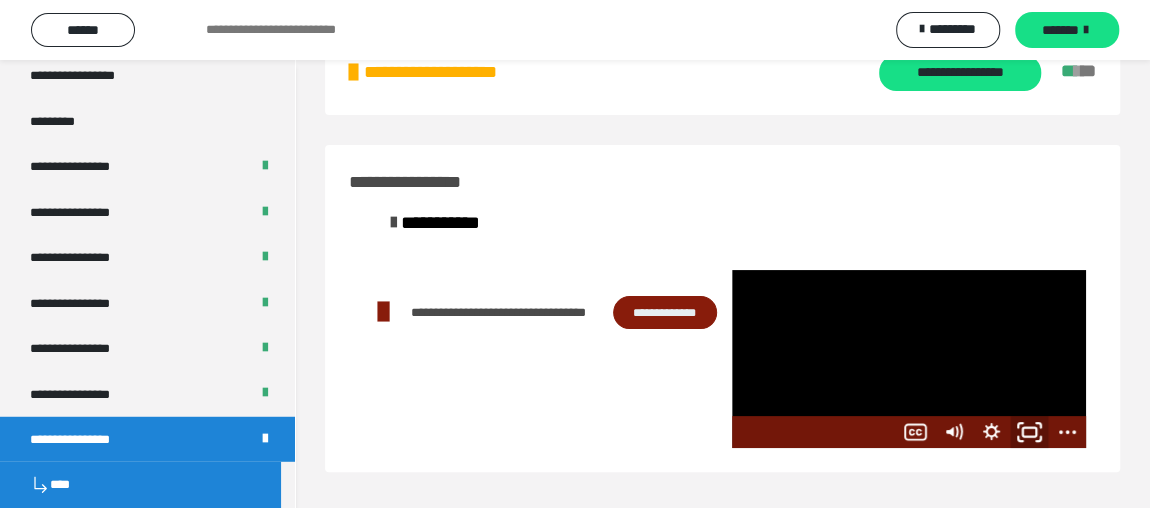 drag, startPoint x: 1040, startPoint y: 430, endPoint x: 1039, endPoint y: 541, distance: 111.0045 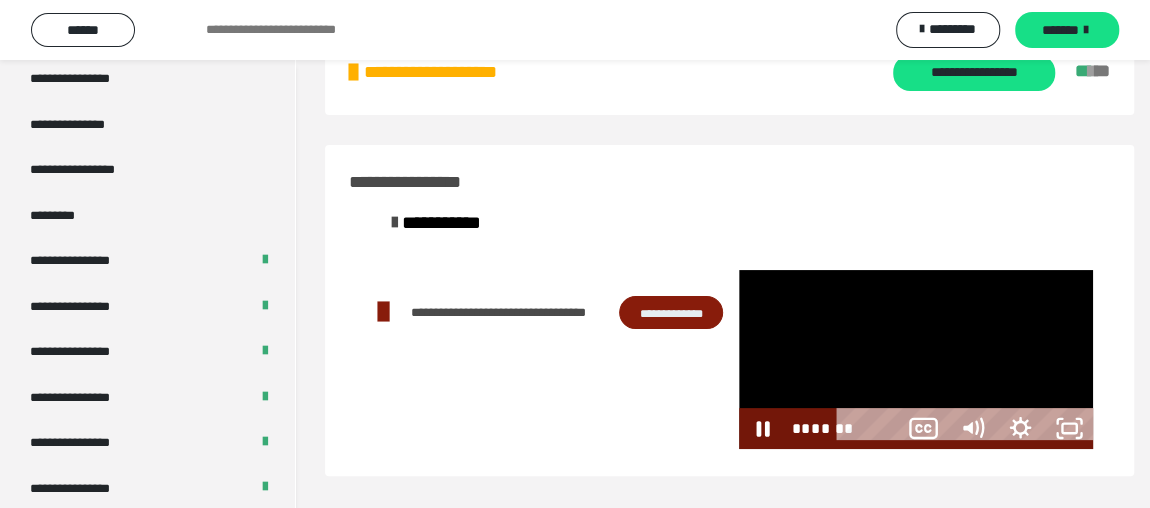scroll, scrollTop: 2446, scrollLeft: 0, axis: vertical 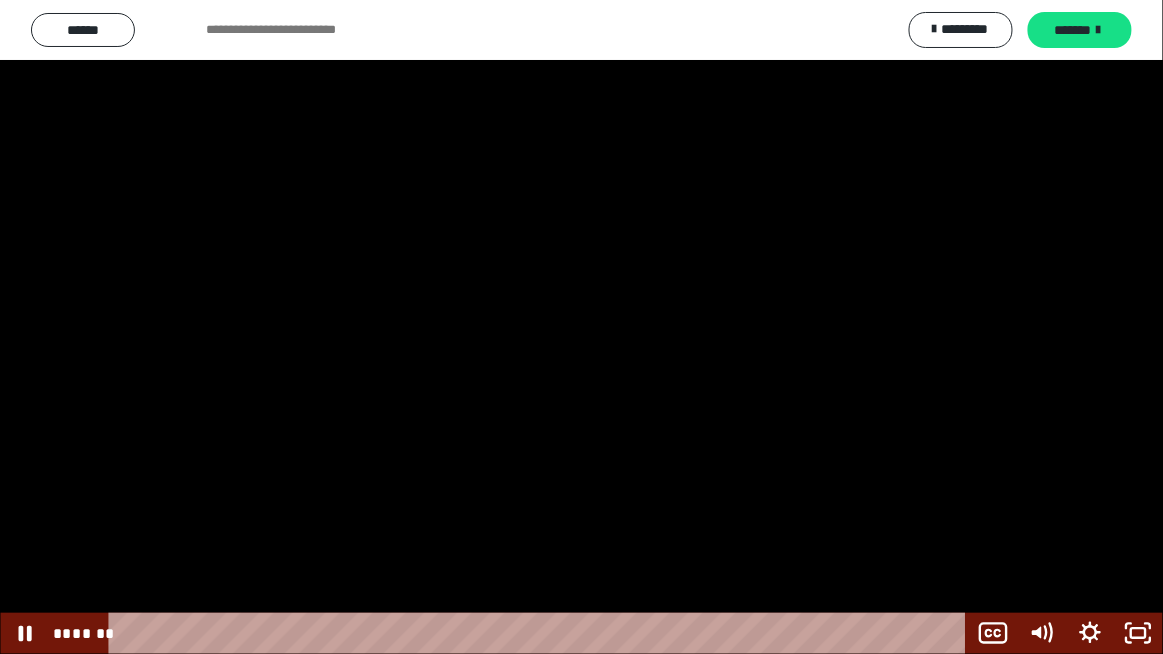 click at bounding box center (581, 327) 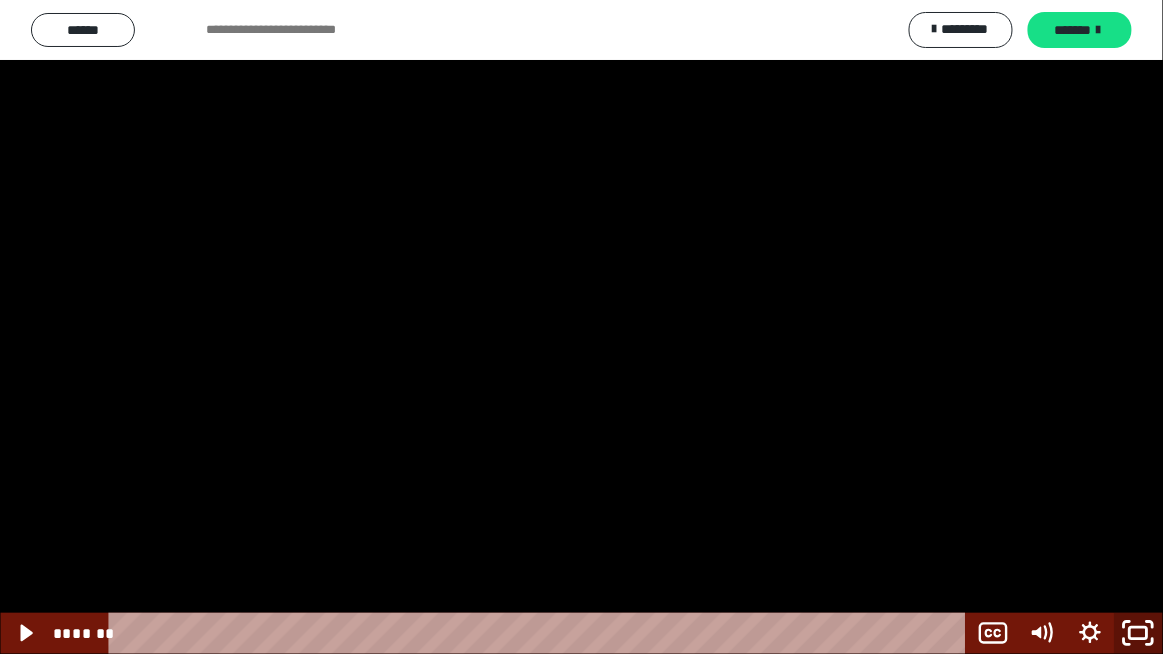 click 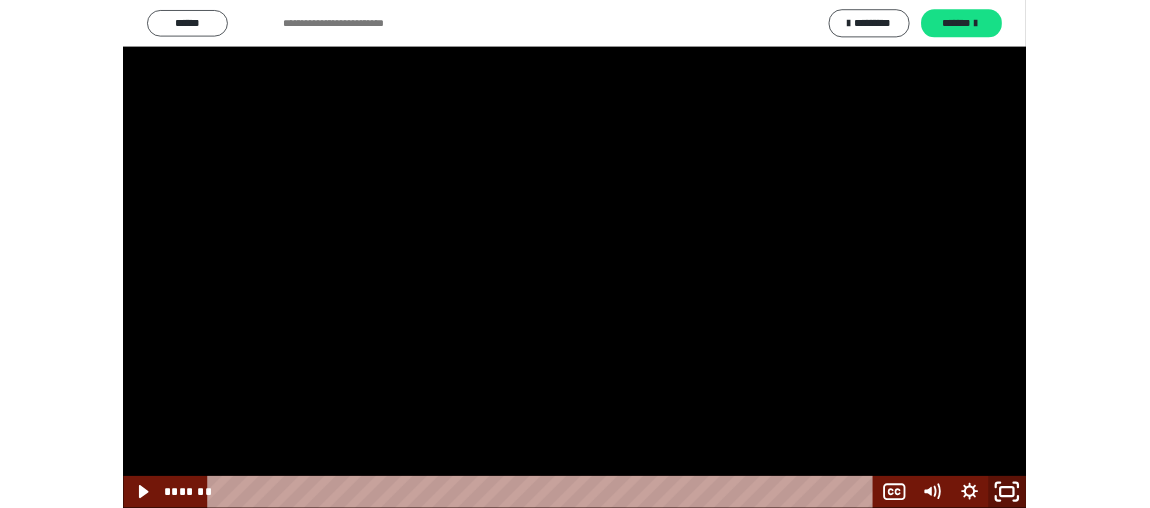scroll, scrollTop: 2545, scrollLeft: 0, axis: vertical 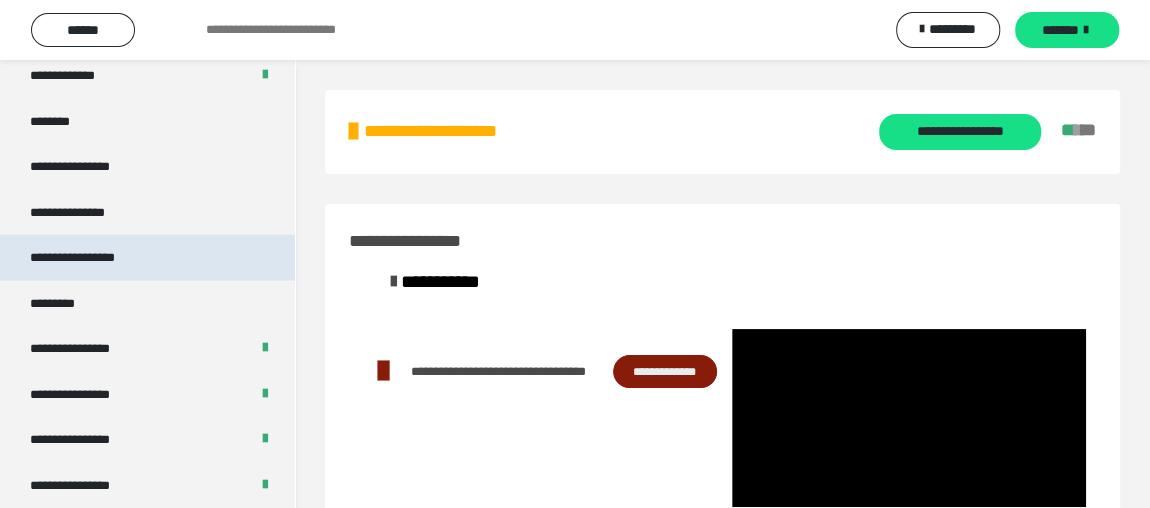 click on "**********" at bounding box center [93, 257] 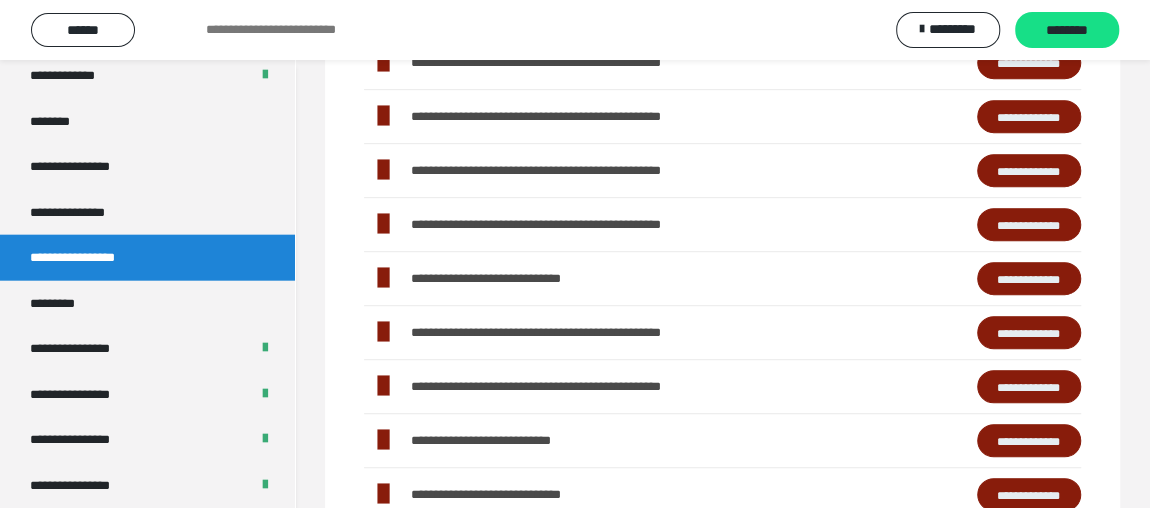 scroll, scrollTop: 545, scrollLeft: 0, axis: vertical 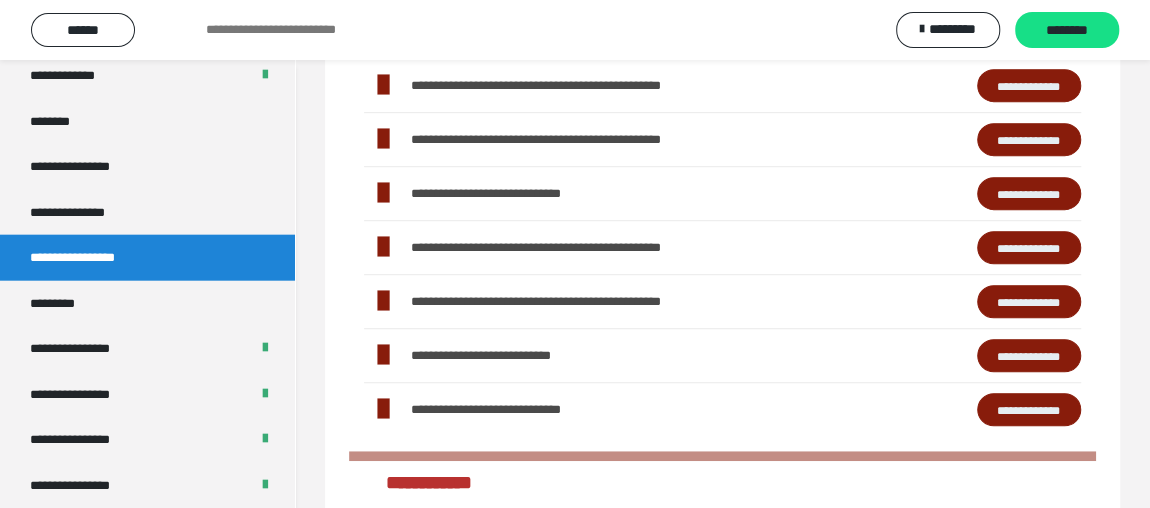 click on "**********" at bounding box center (1029, 355) 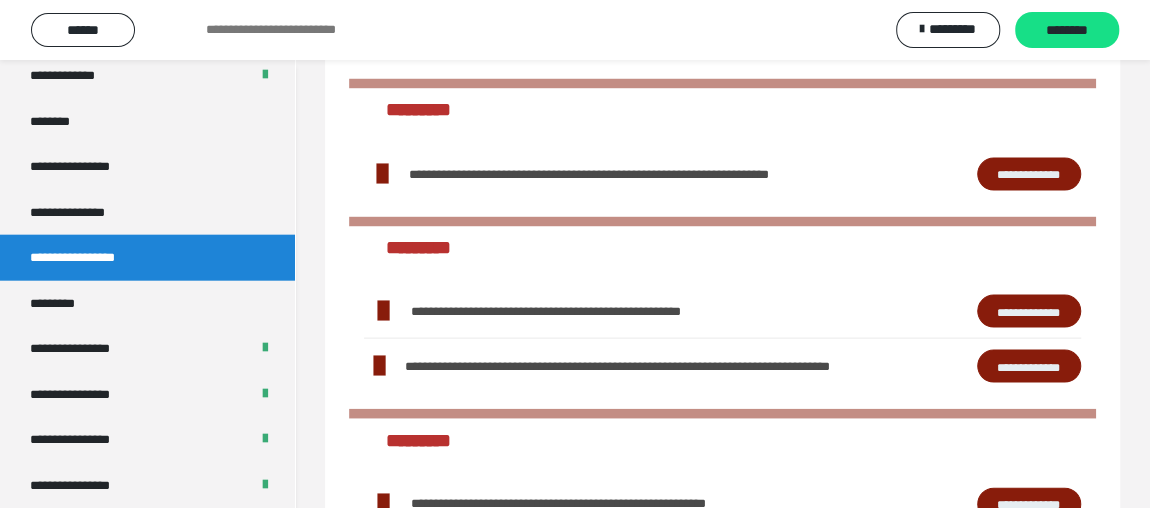 scroll, scrollTop: 2345, scrollLeft: 0, axis: vertical 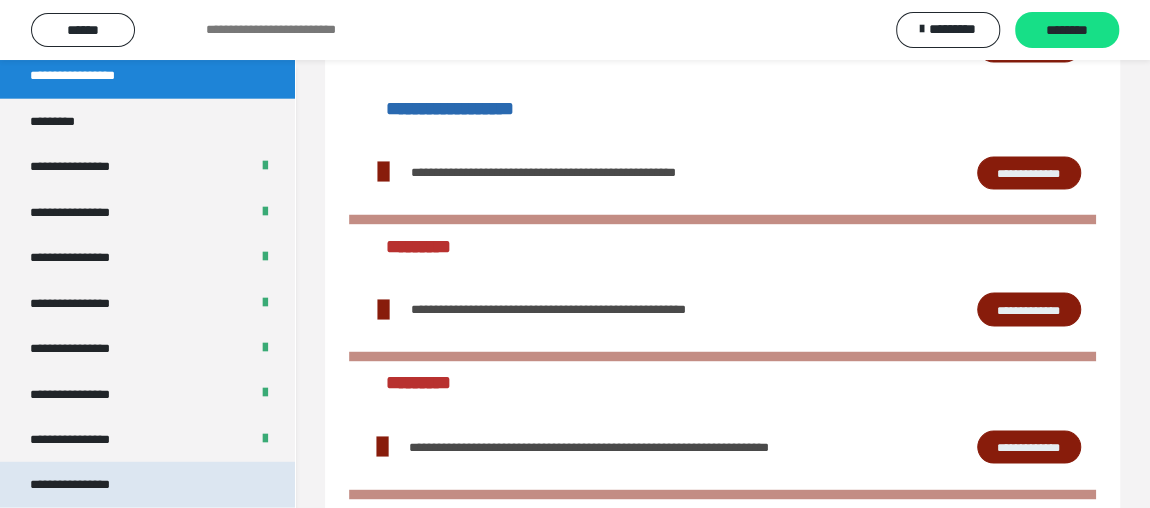 click on "**********" at bounding box center (87, 484) 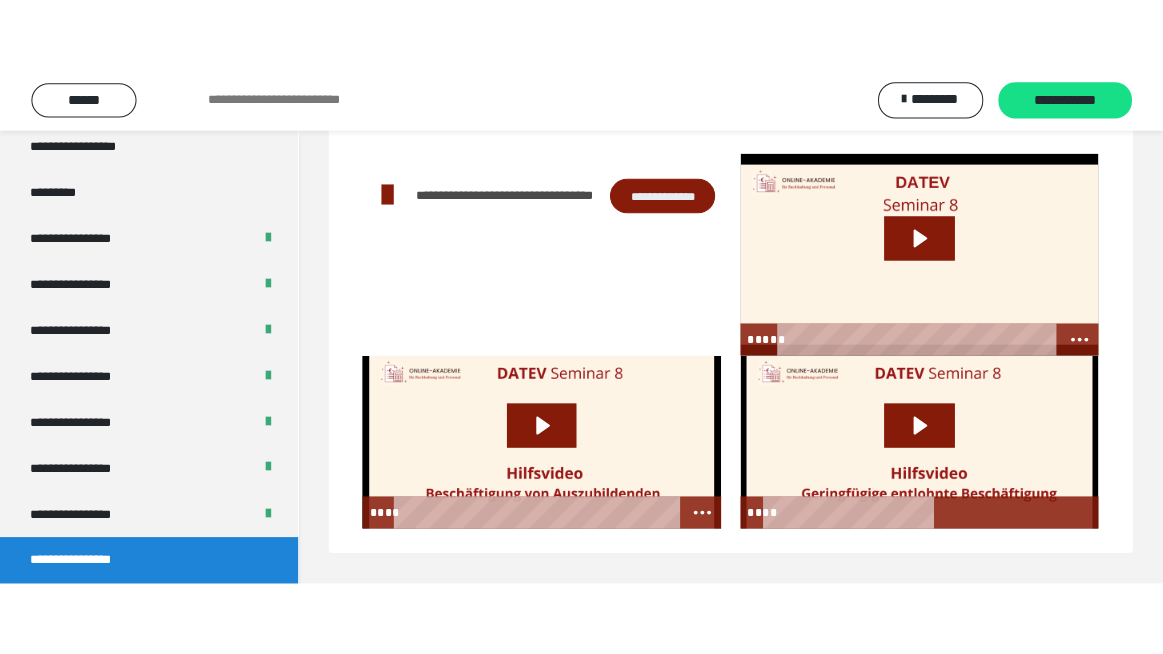 scroll, scrollTop: 59, scrollLeft: 0, axis: vertical 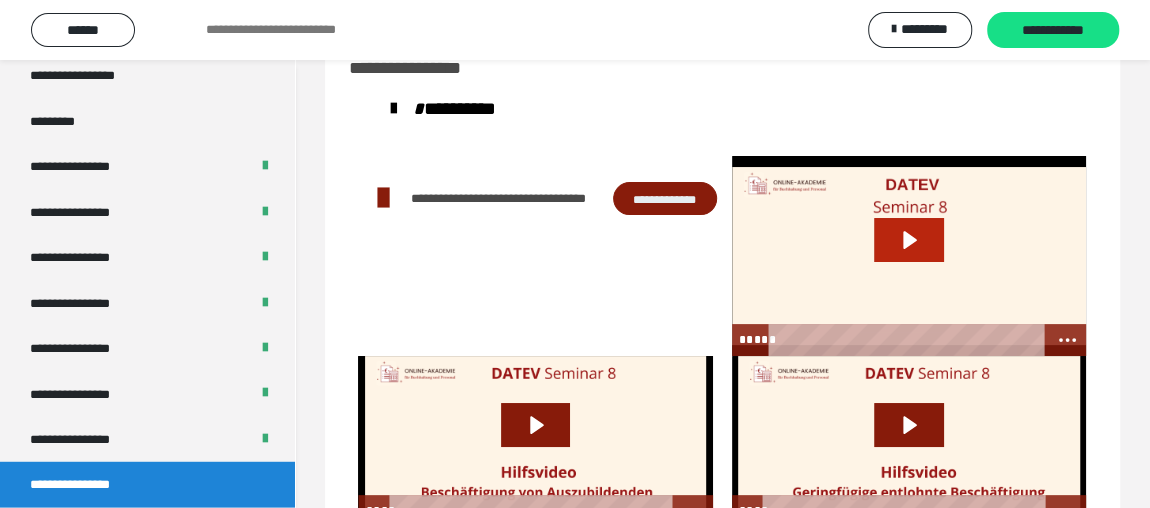click 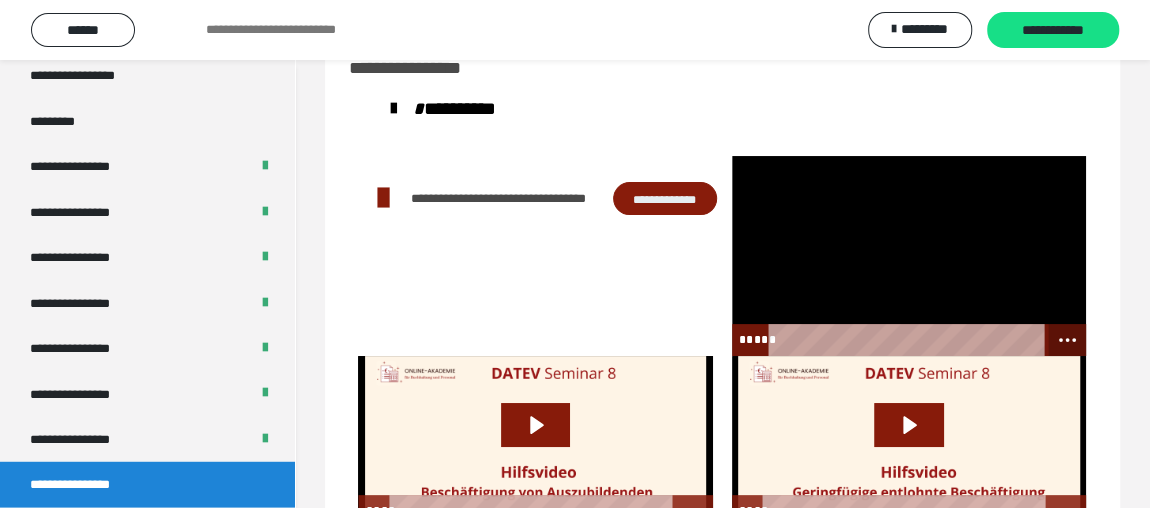click 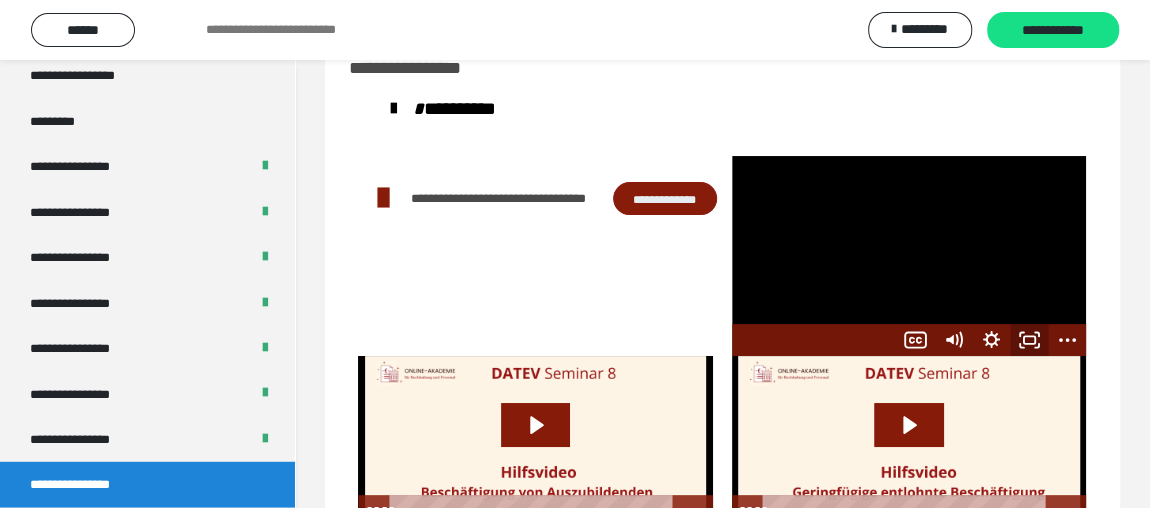 click 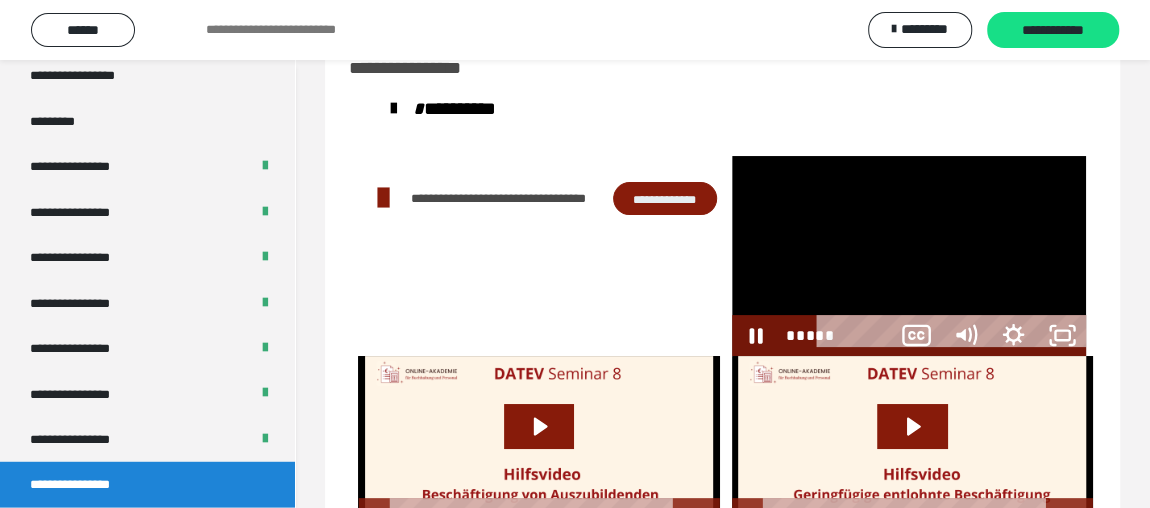 scroll, scrollTop: 2399, scrollLeft: 0, axis: vertical 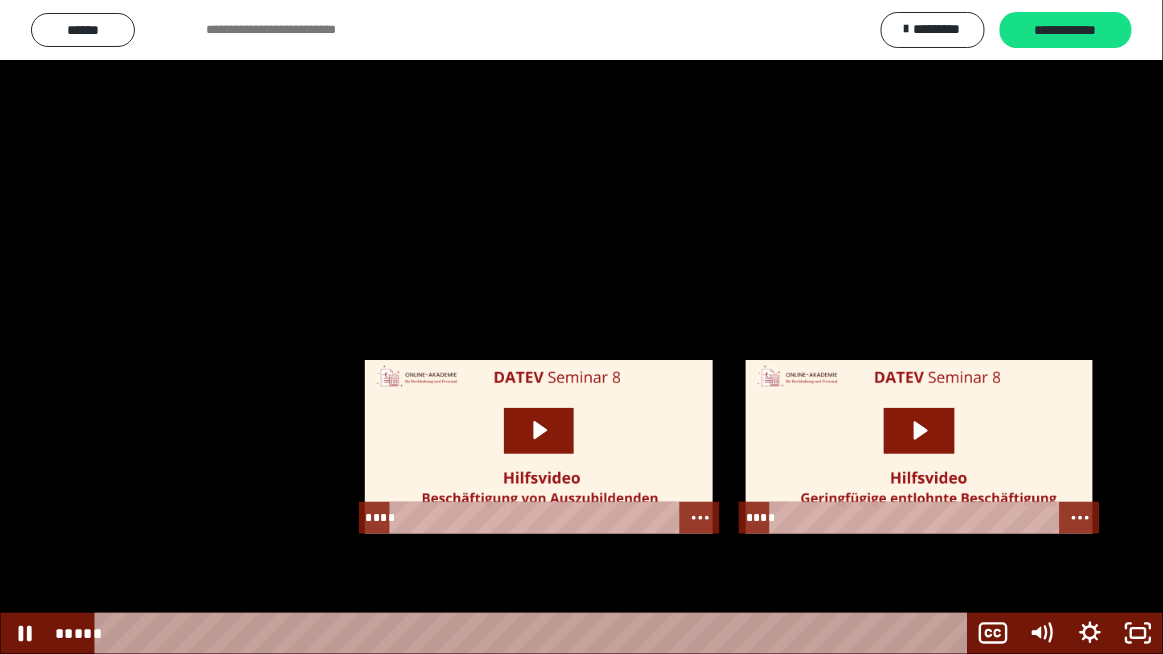 click at bounding box center [581, 327] 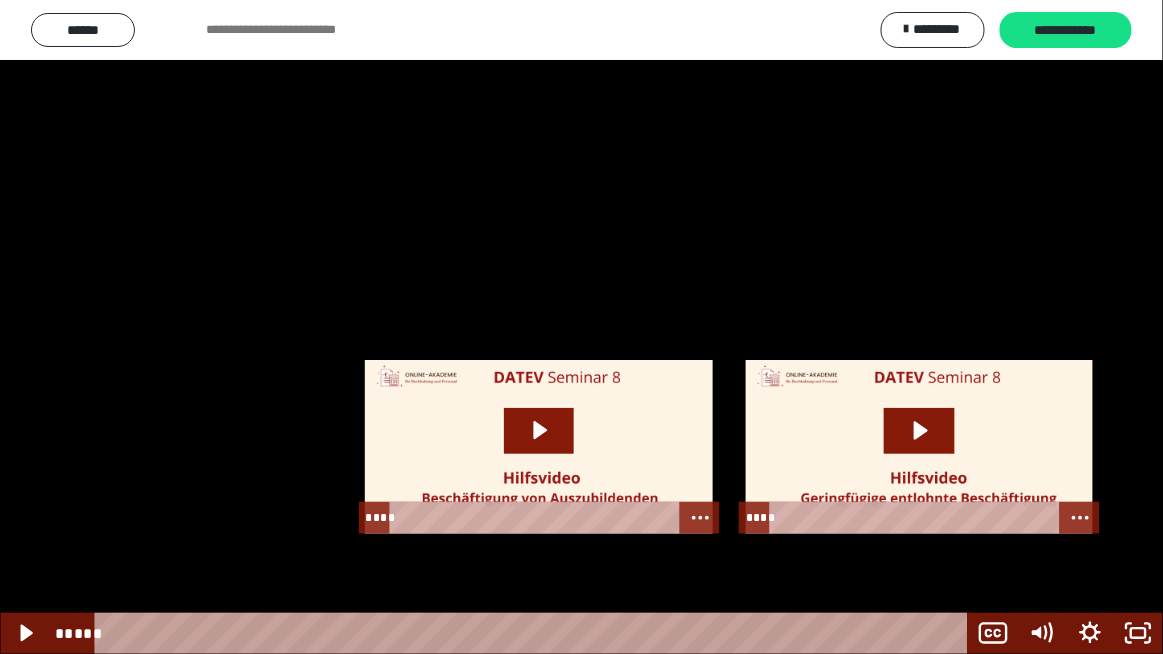 click at bounding box center [581, 327] 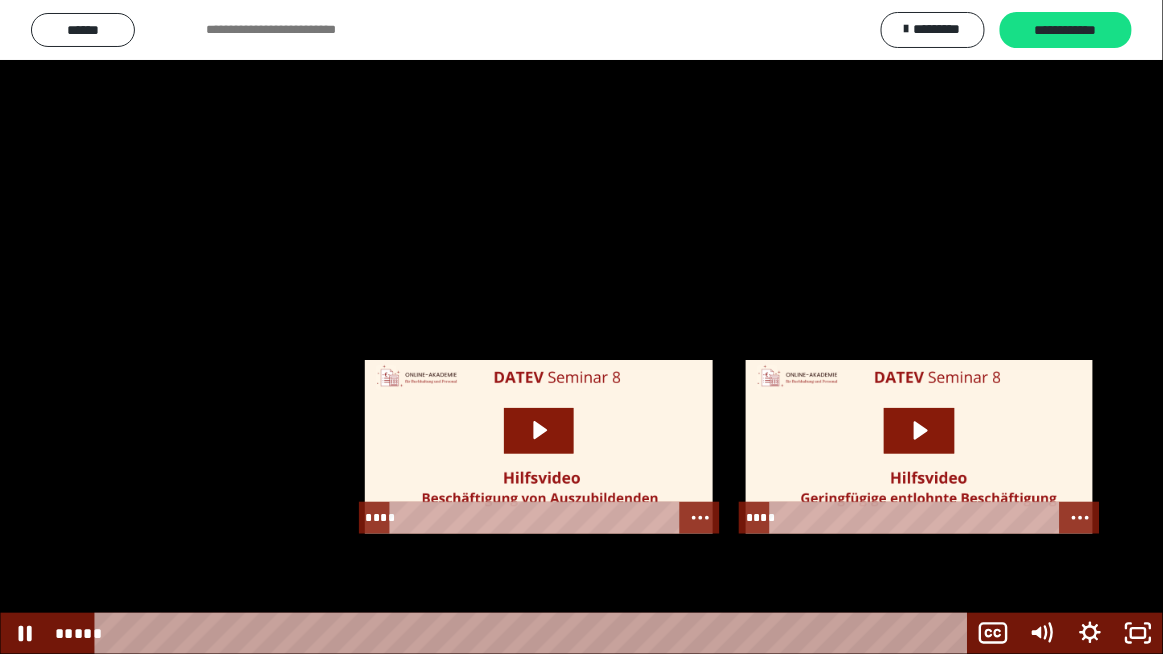 click at bounding box center [581, 327] 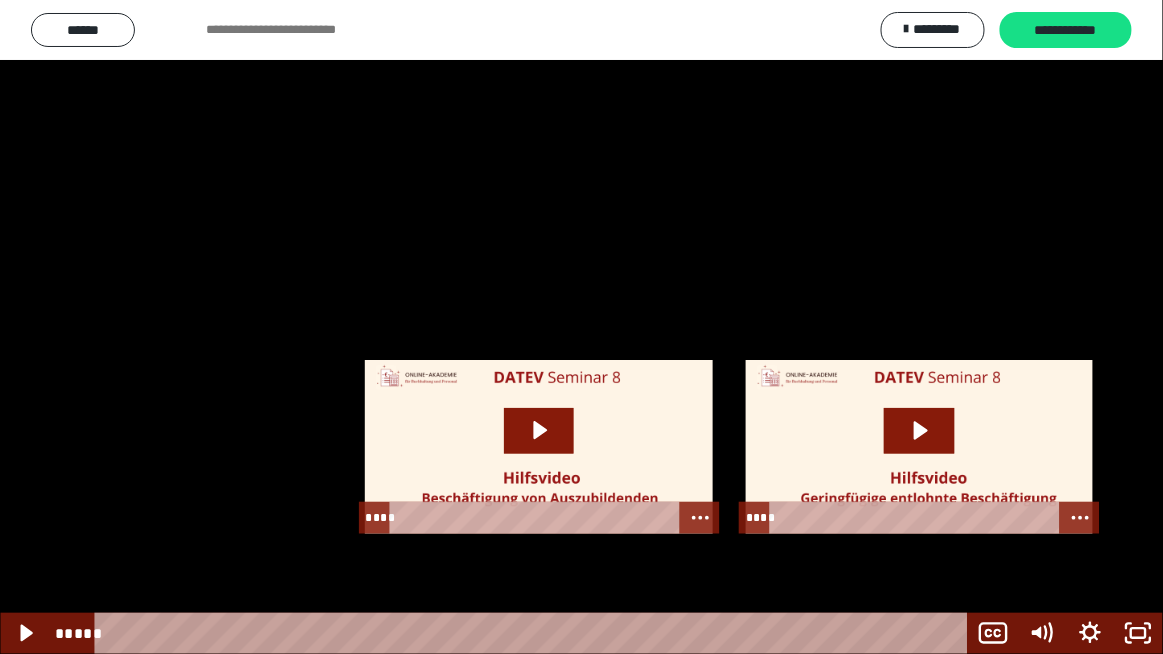 type 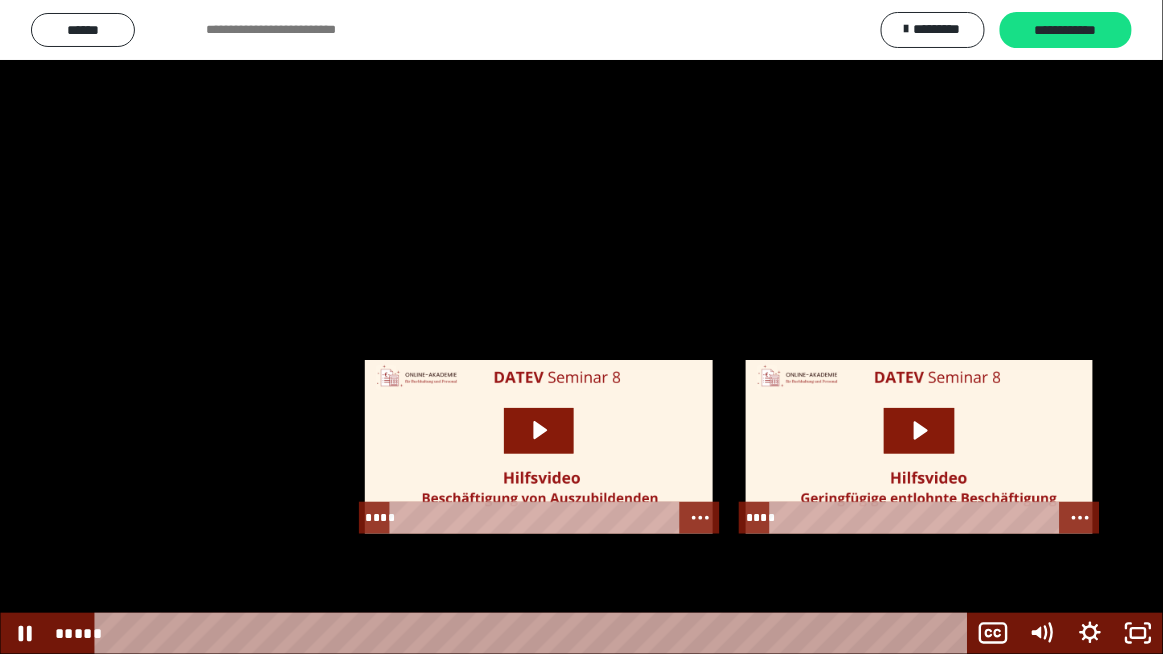 click at bounding box center [581, 327] 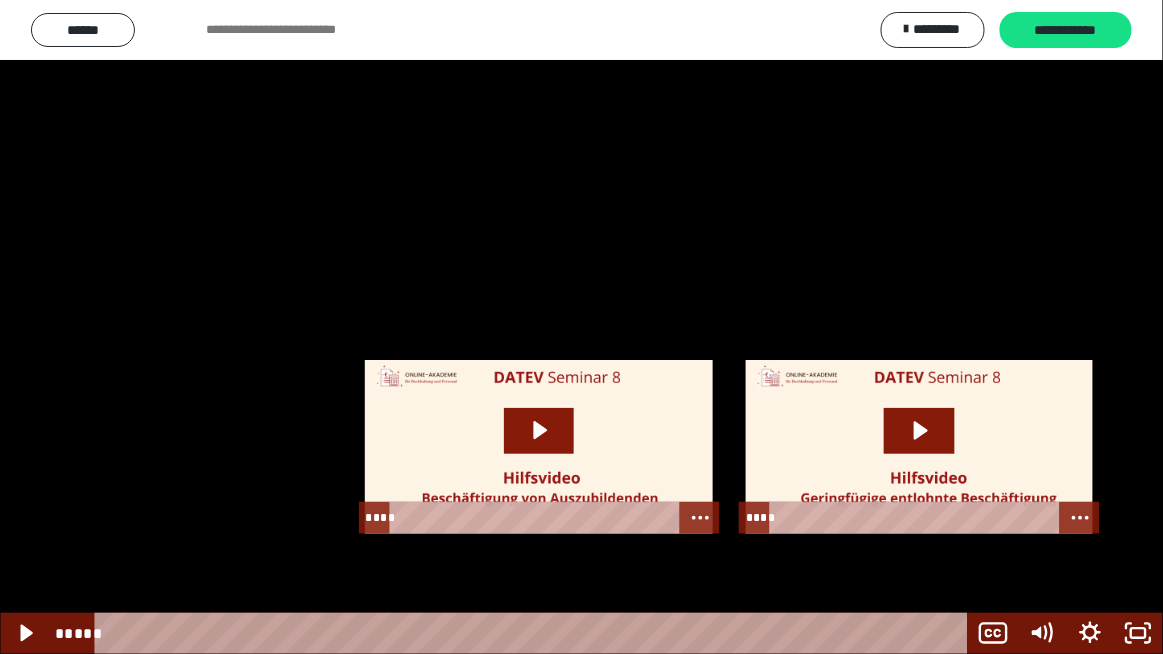 click at bounding box center [581, 327] 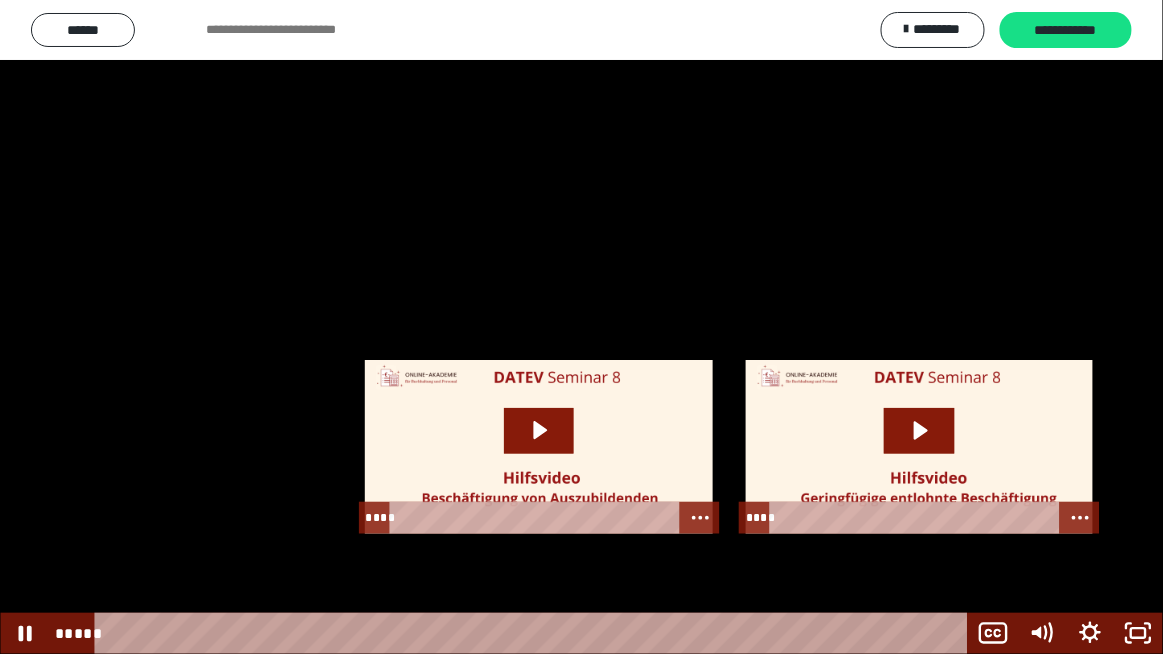 click at bounding box center [581, 327] 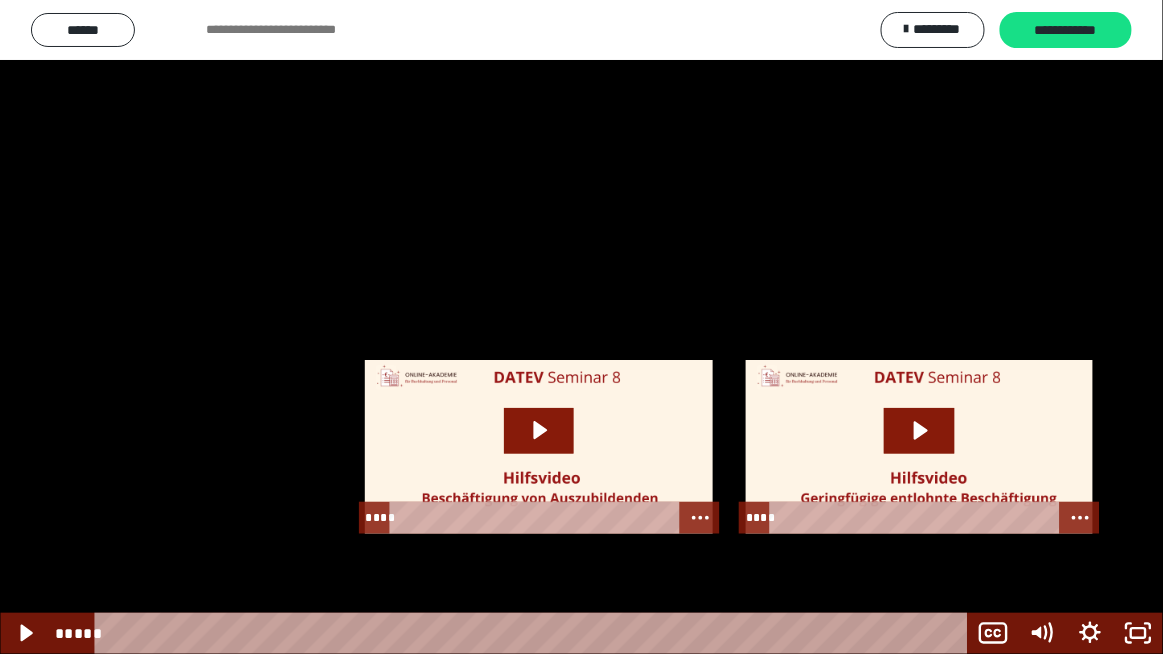 click at bounding box center (581, 327) 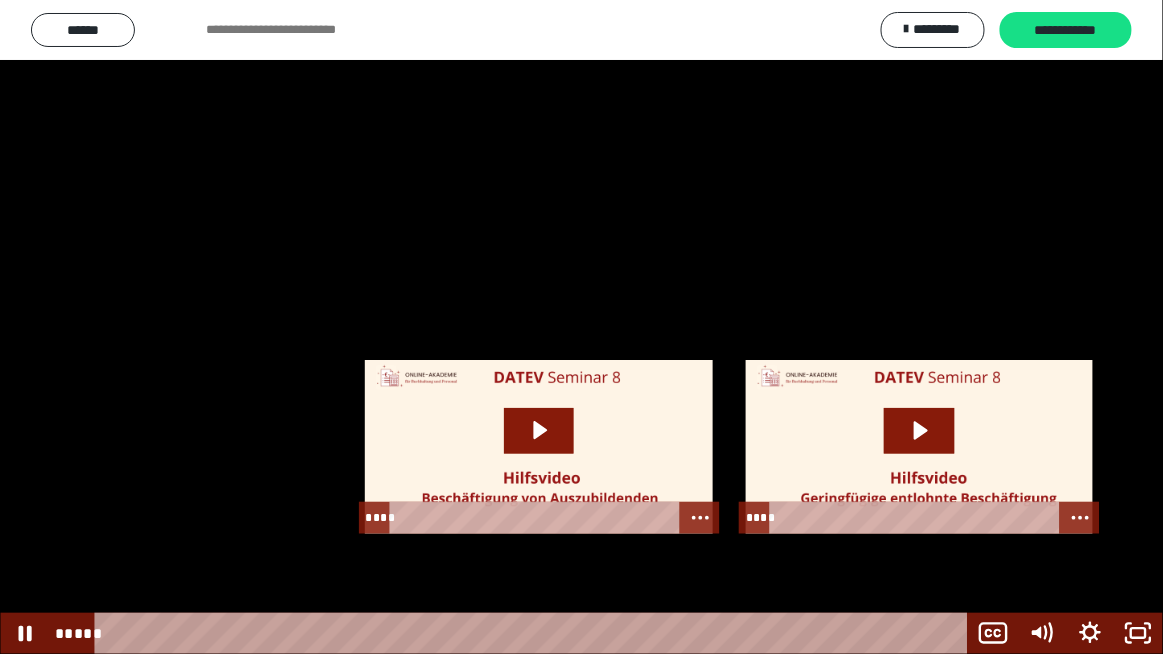 click at bounding box center (581, 327) 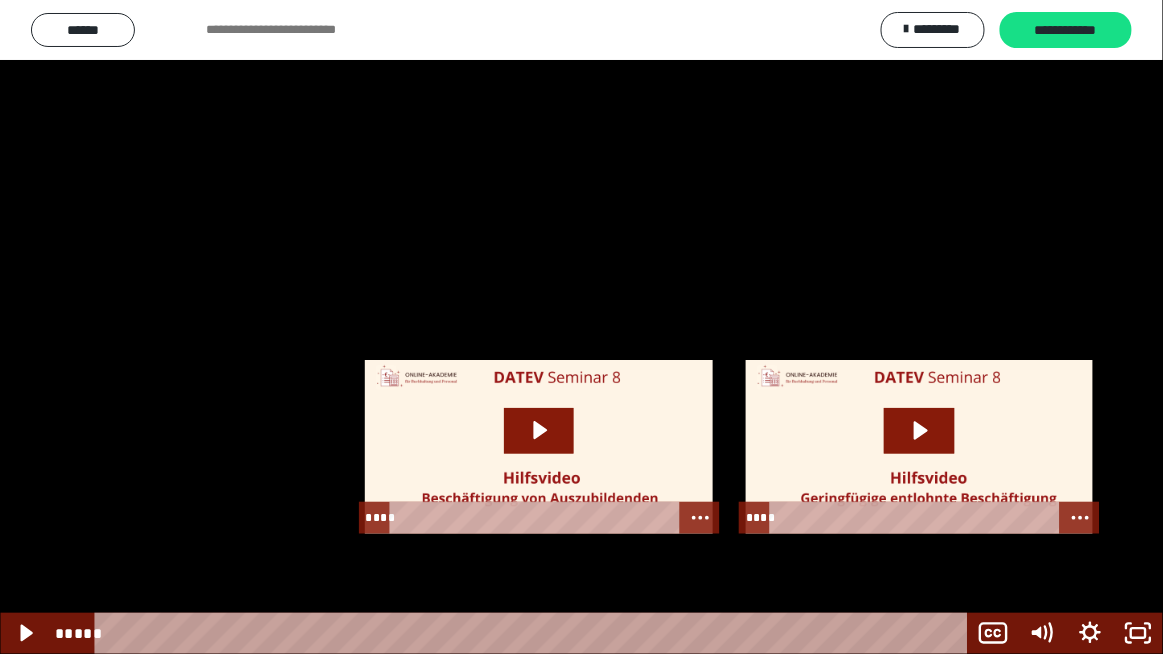 click at bounding box center [581, 327] 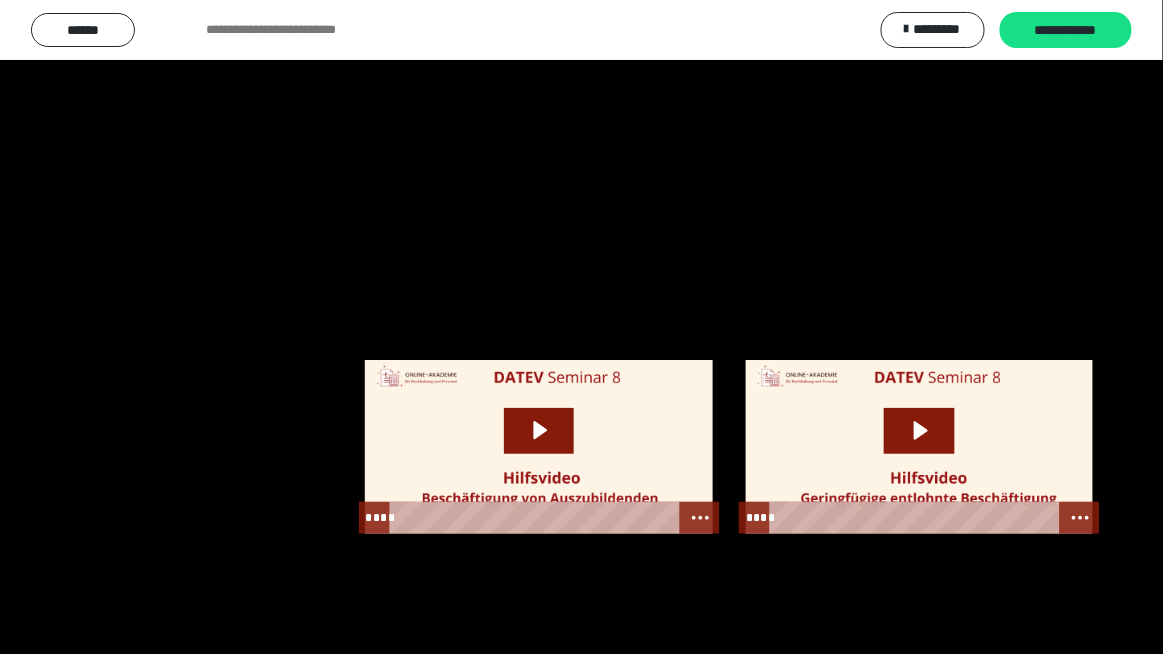 click at bounding box center [581, 327] 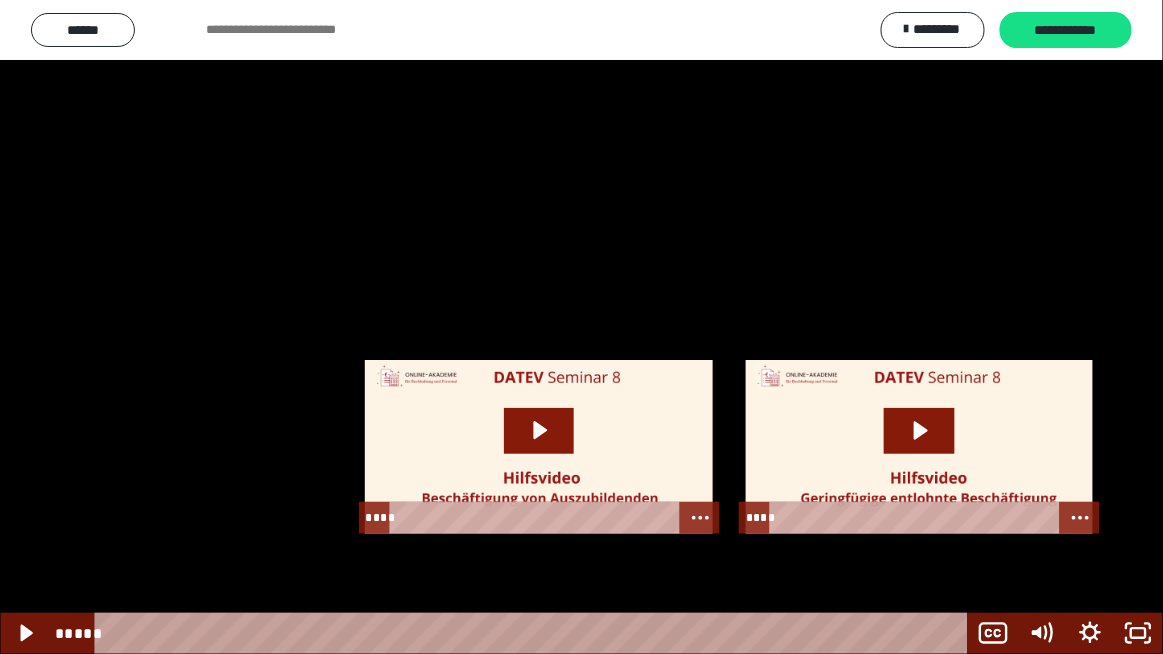 click at bounding box center (581, 327) 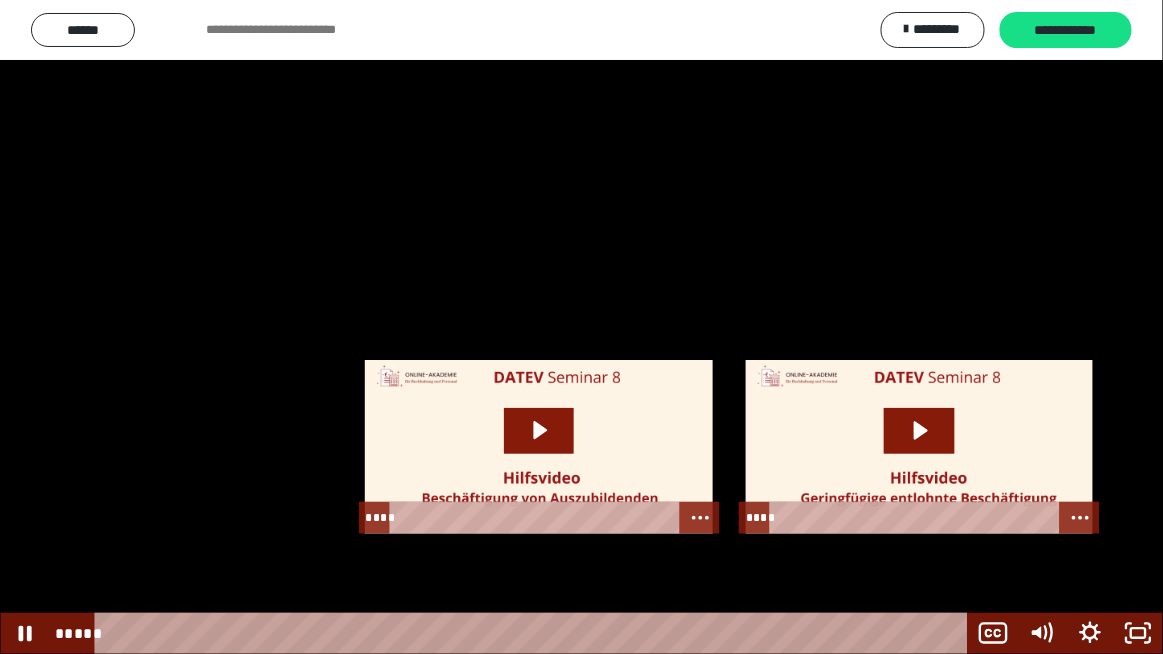 click at bounding box center [581, 327] 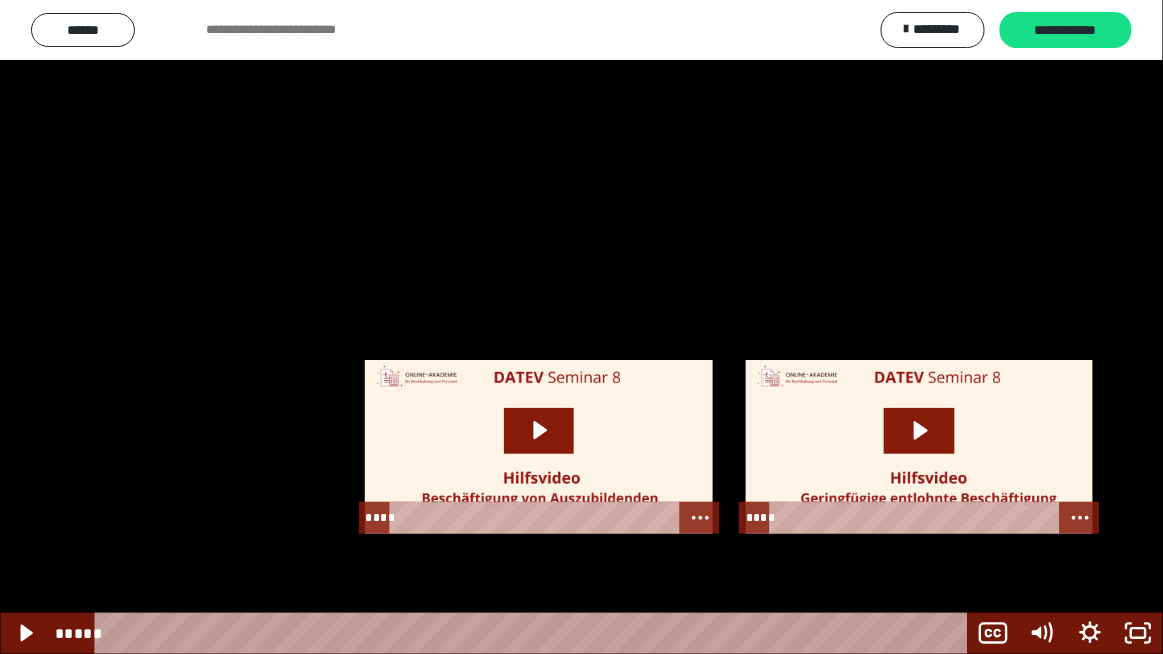 click at bounding box center (581, 327) 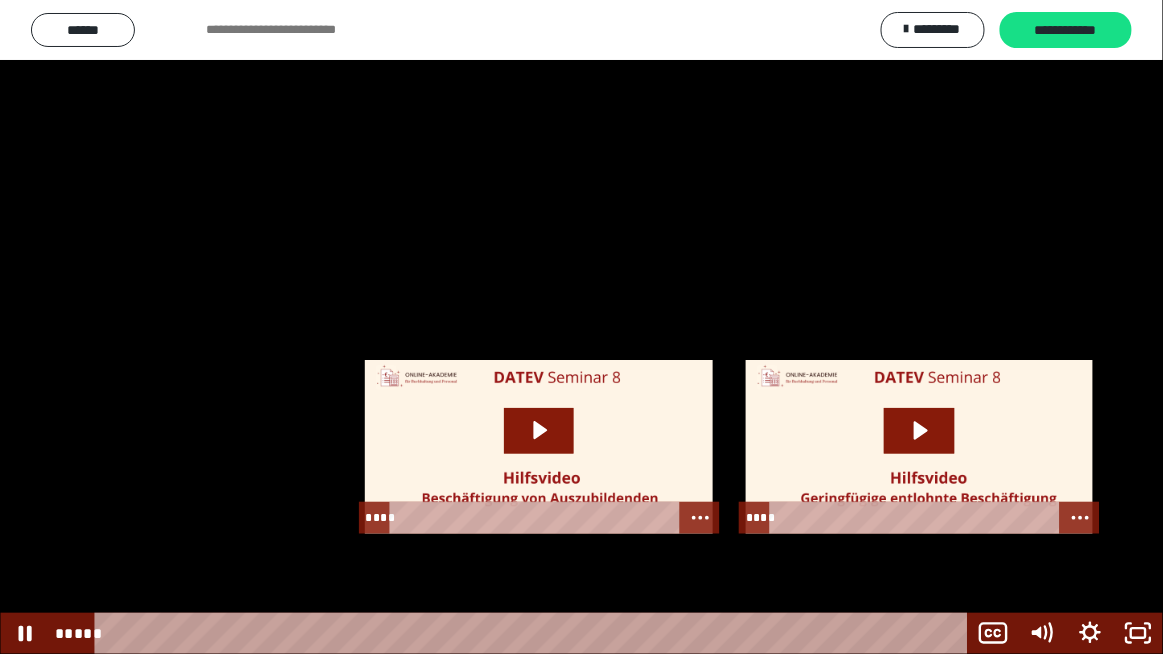 click at bounding box center [581, 327] 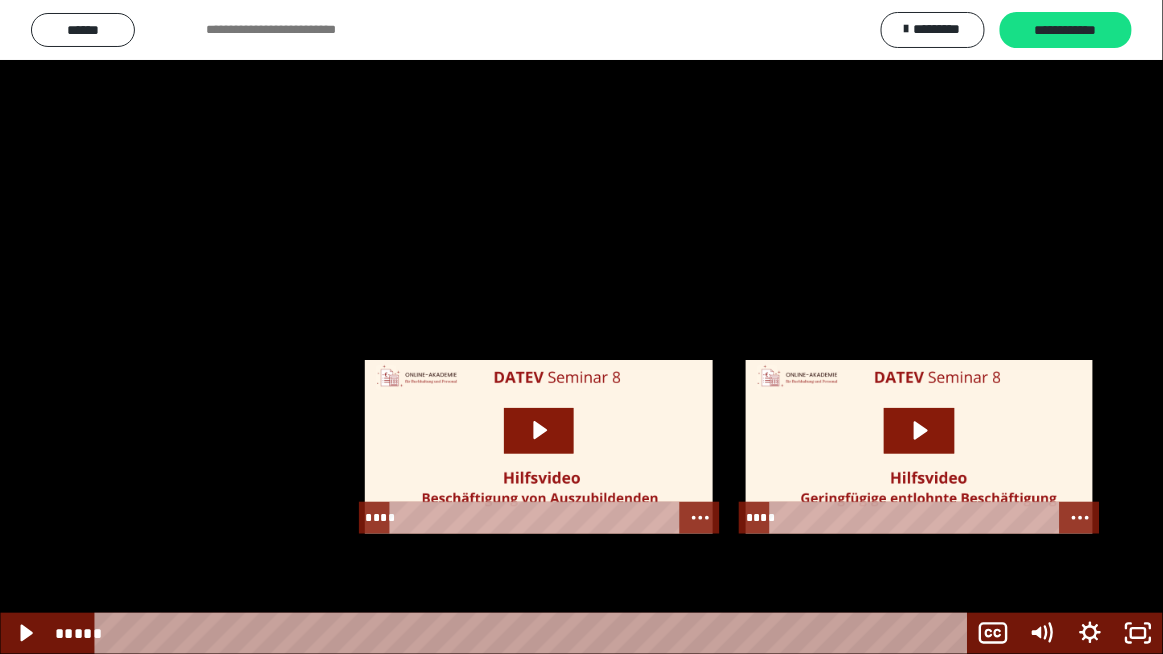 click at bounding box center (581, 327) 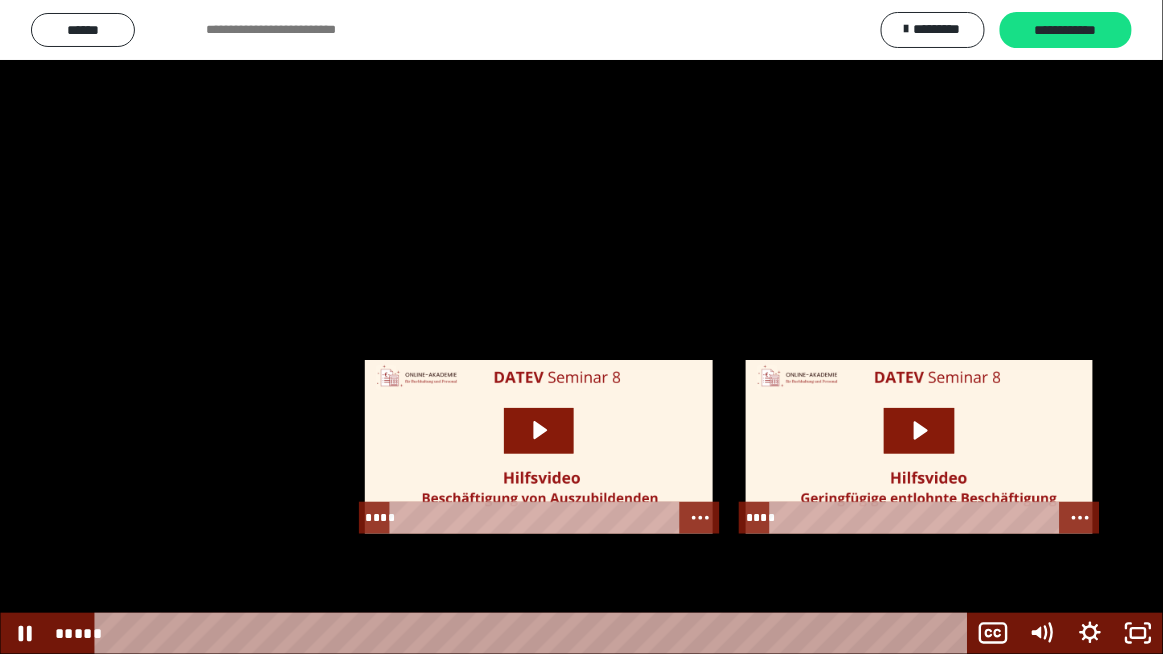 click at bounding box center [581, 327] 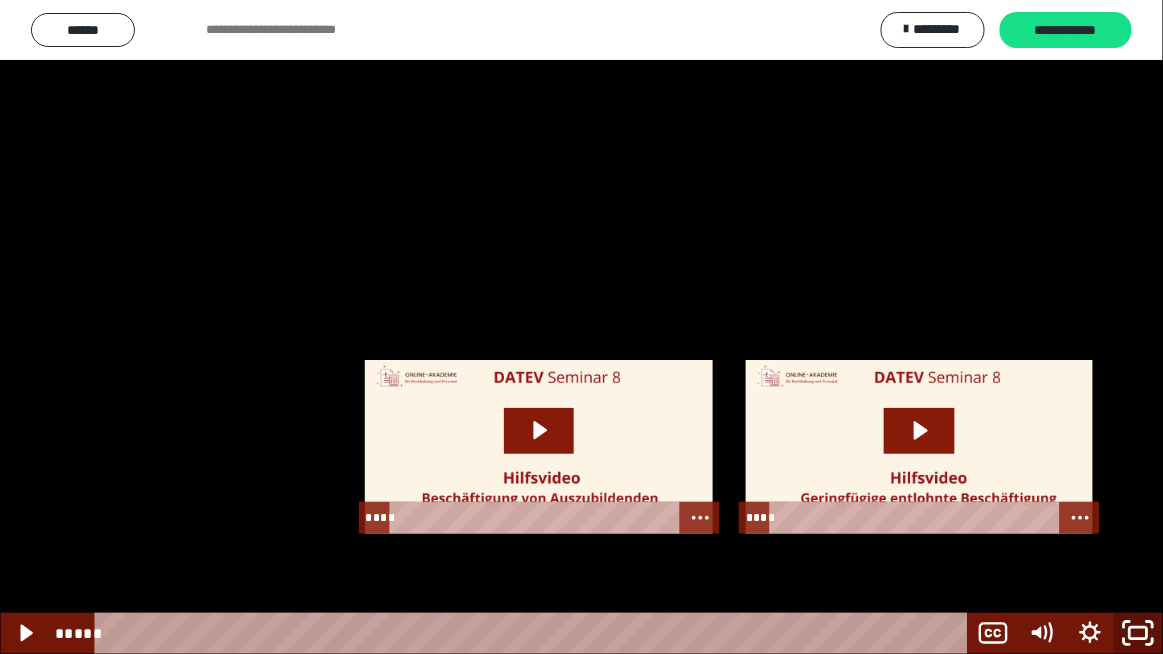 click 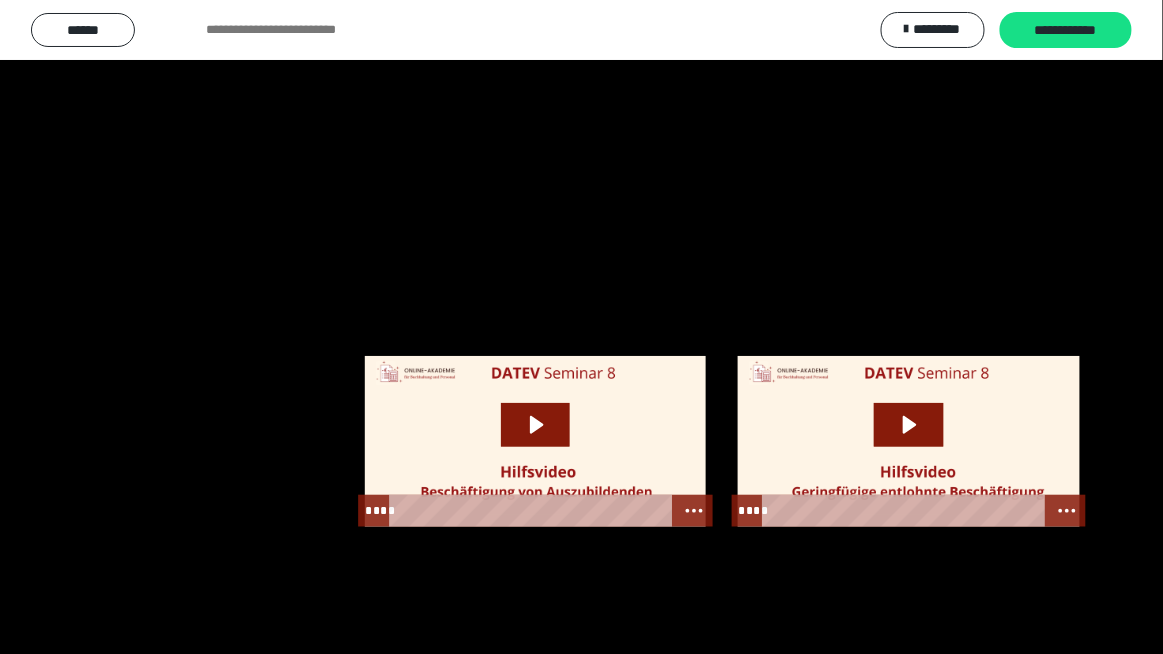 scroll, scrollTop: 2545, scrollLeft: 0, axis: vertical 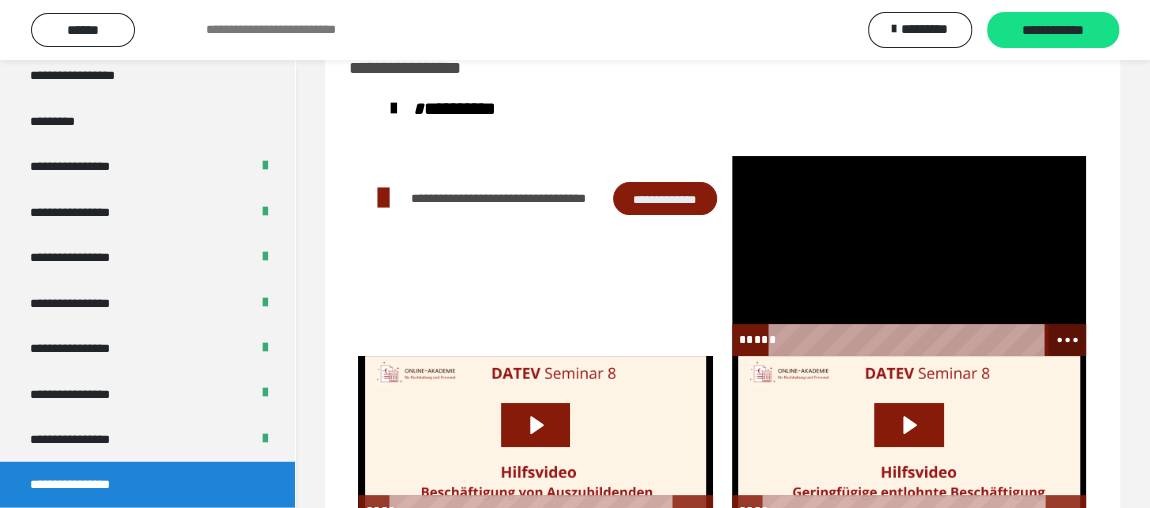 click 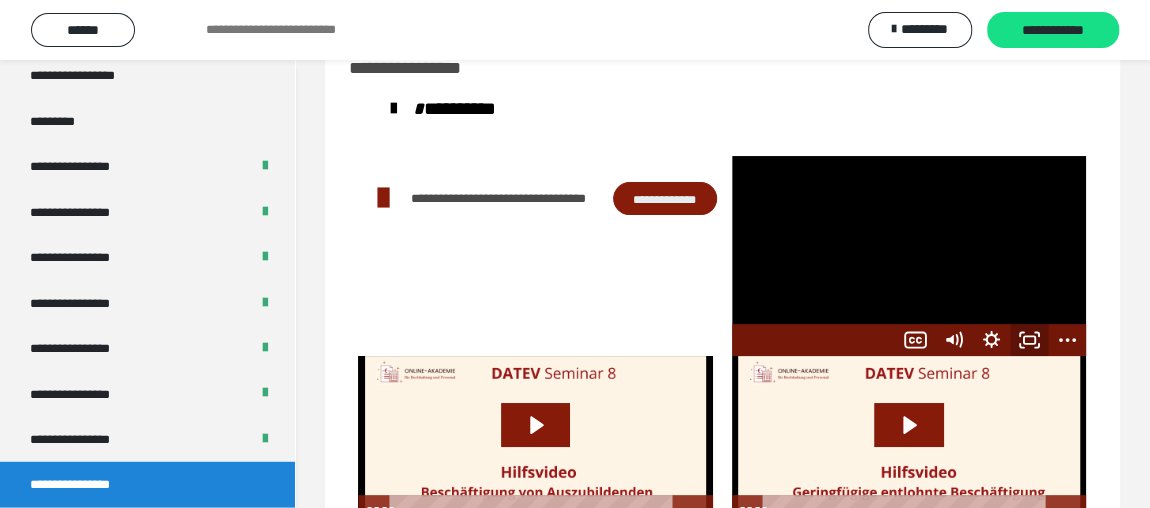 click 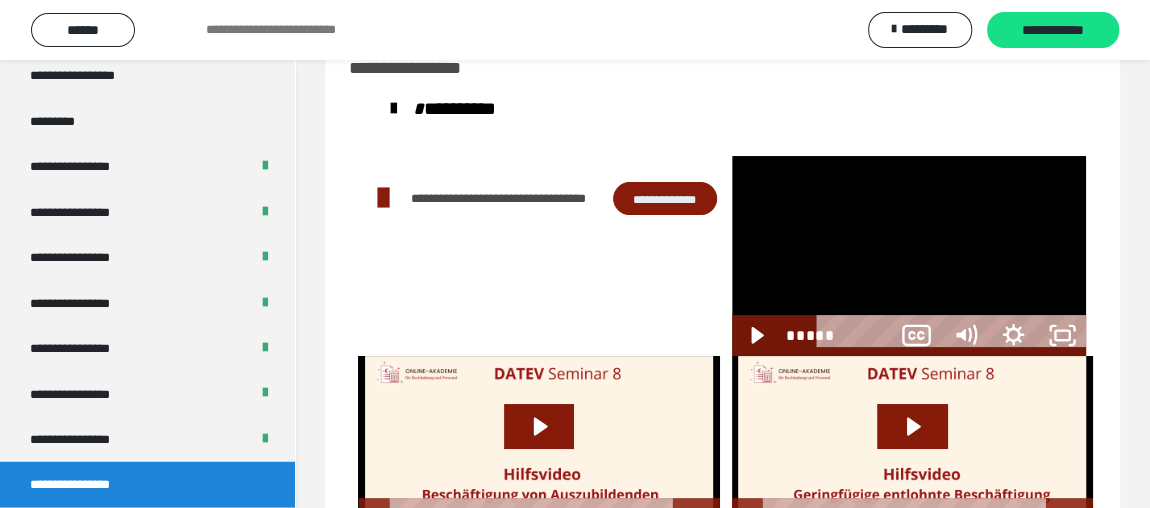 scroll, scrollTop: 2399, scrollLeft: 0, axis: vertical 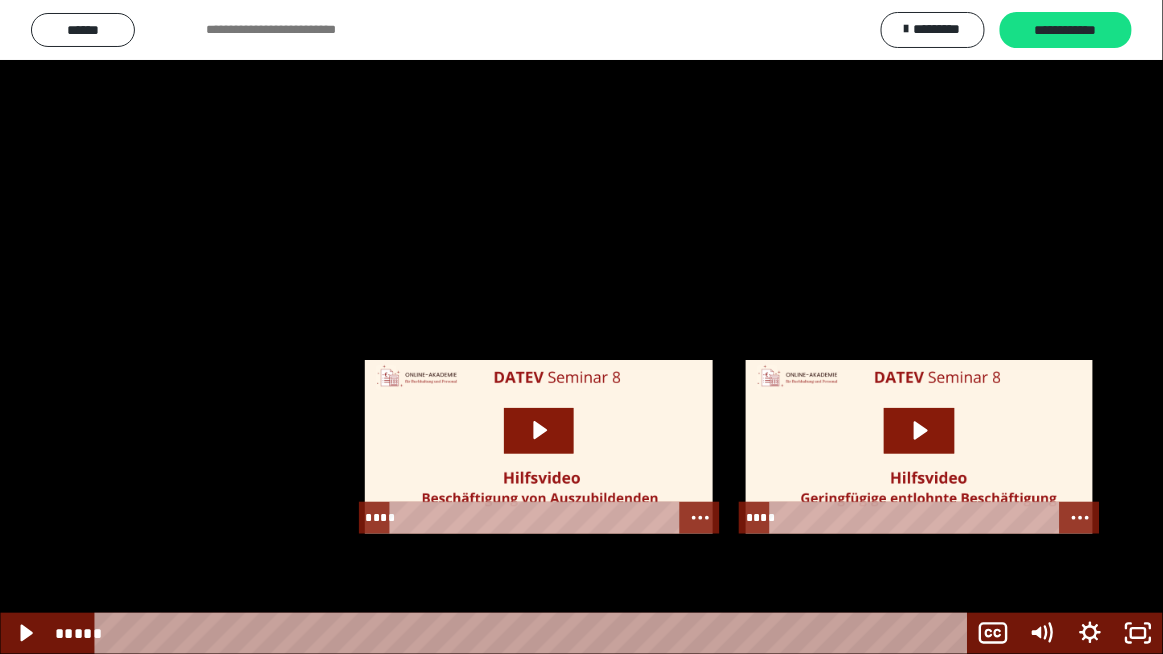 type 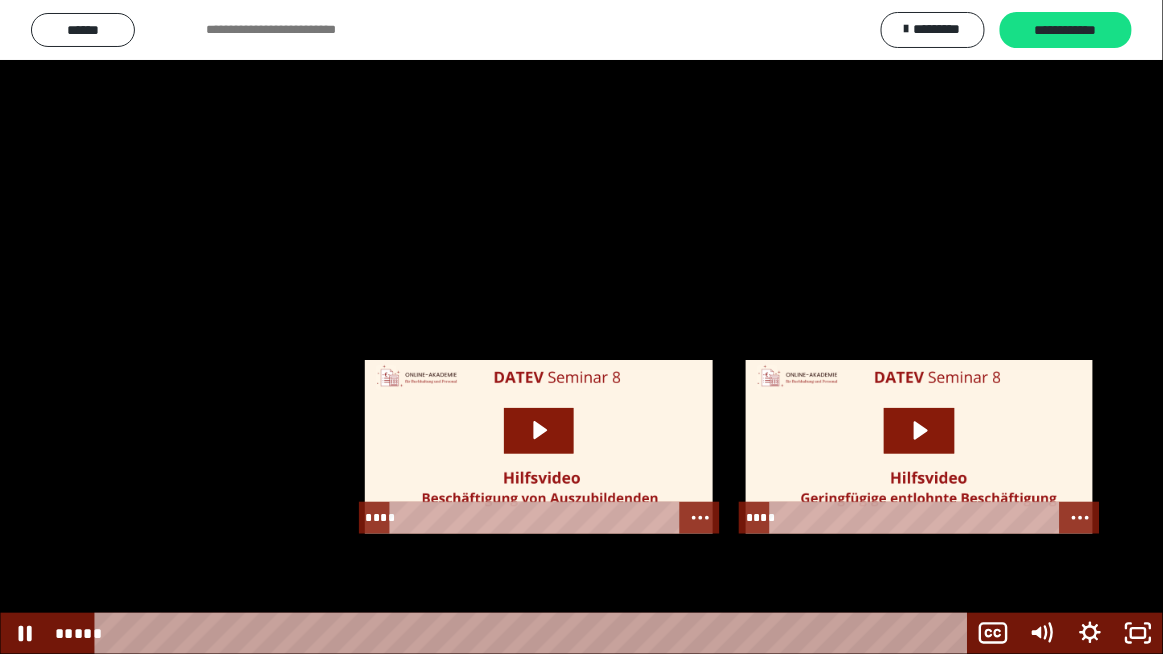 click at bounding box center [581, 327] 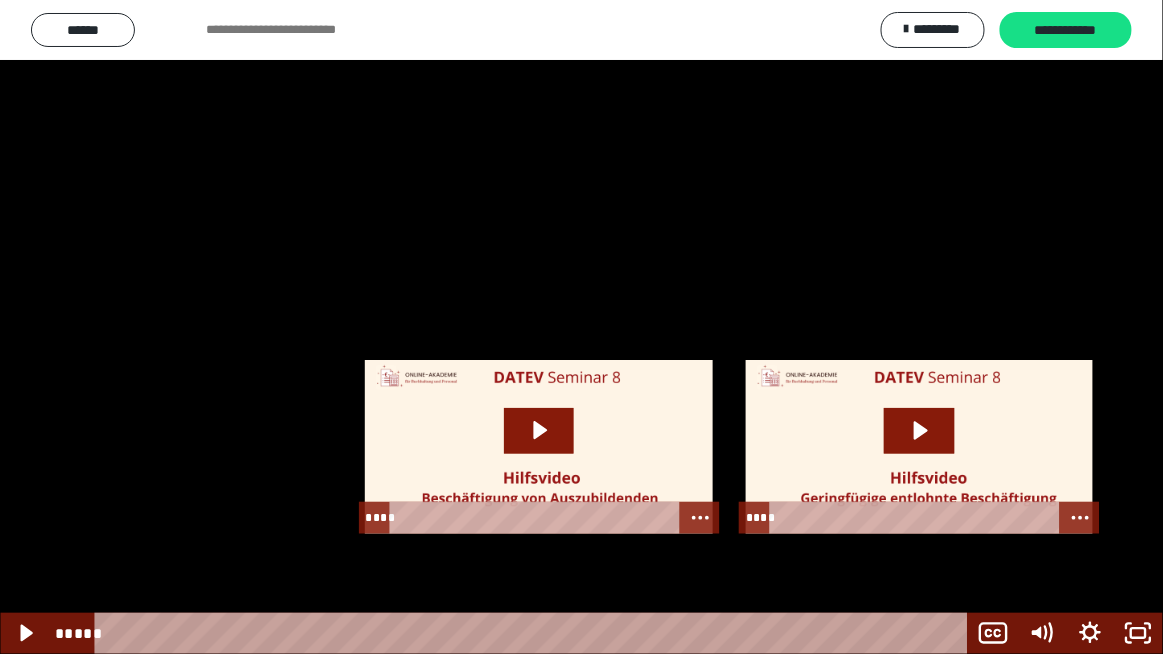 click at bounding box center (581, 327) 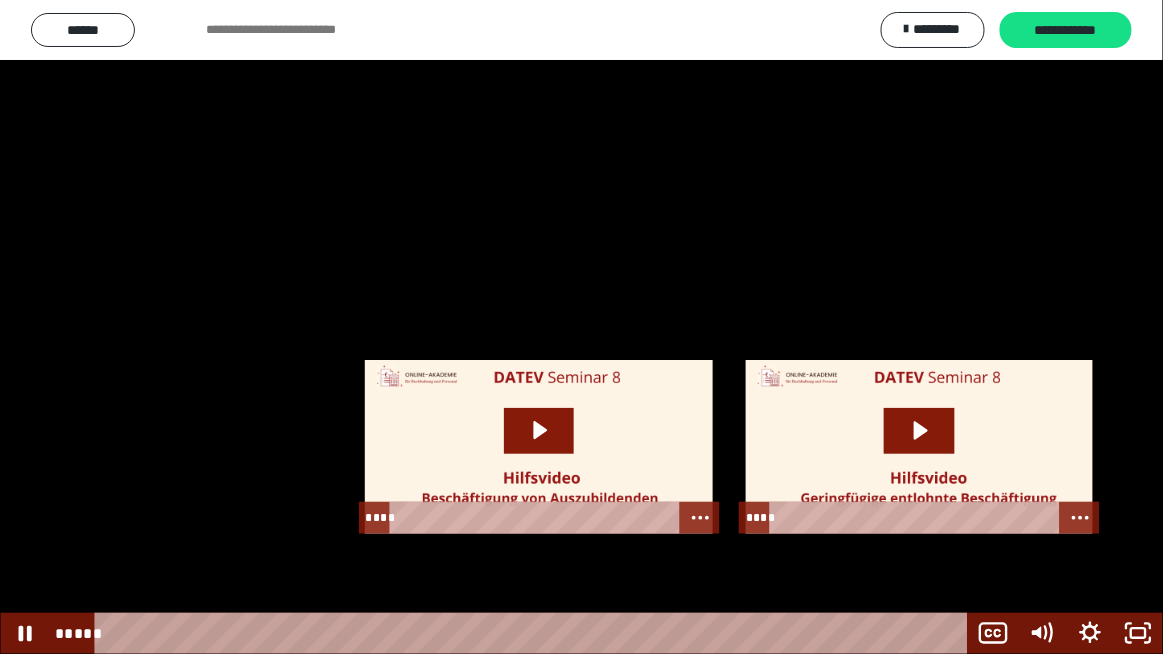 click at bounding box center [581, 327] 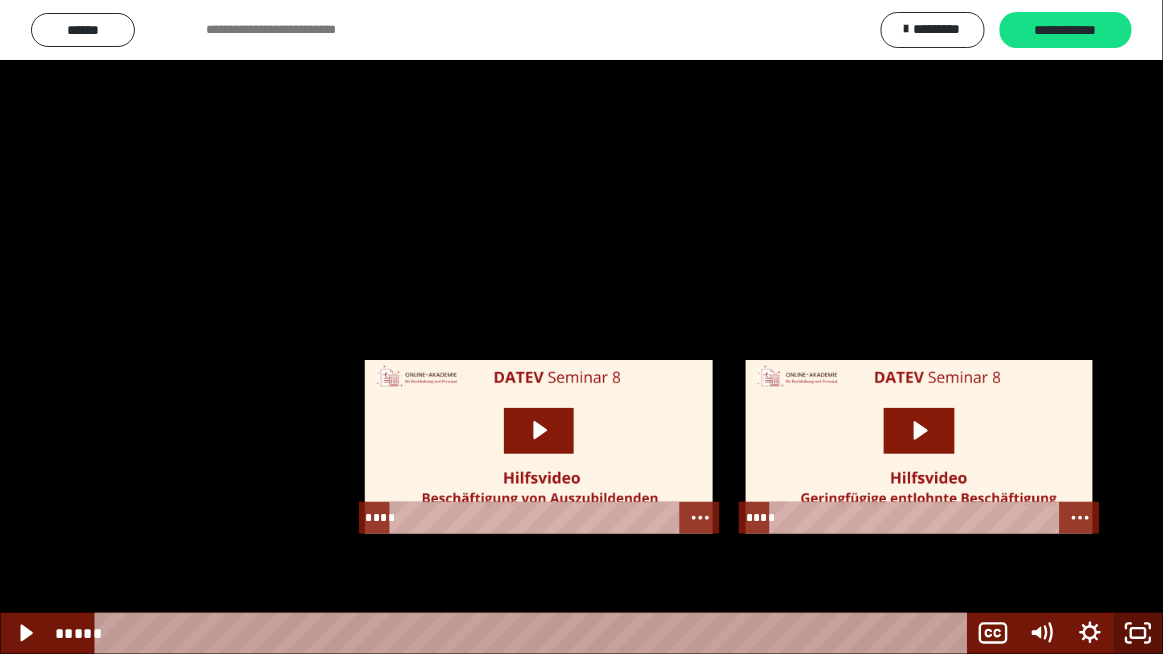 click 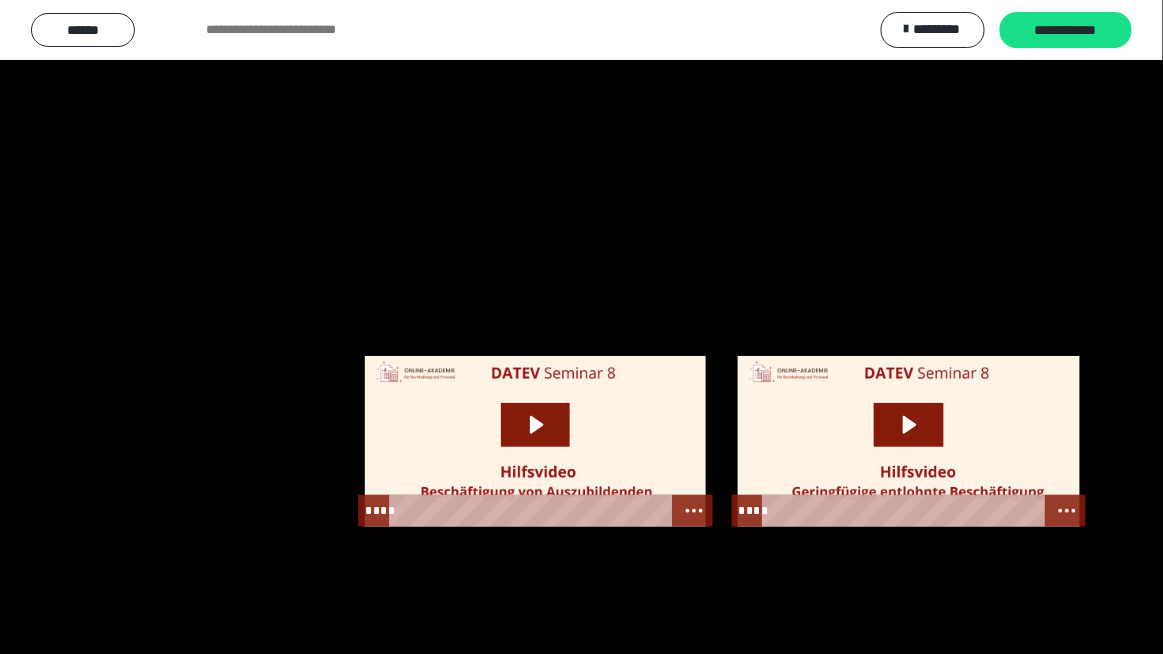 scroll, scrollTop: 2545, scrollLeft: 0, axis: vertical 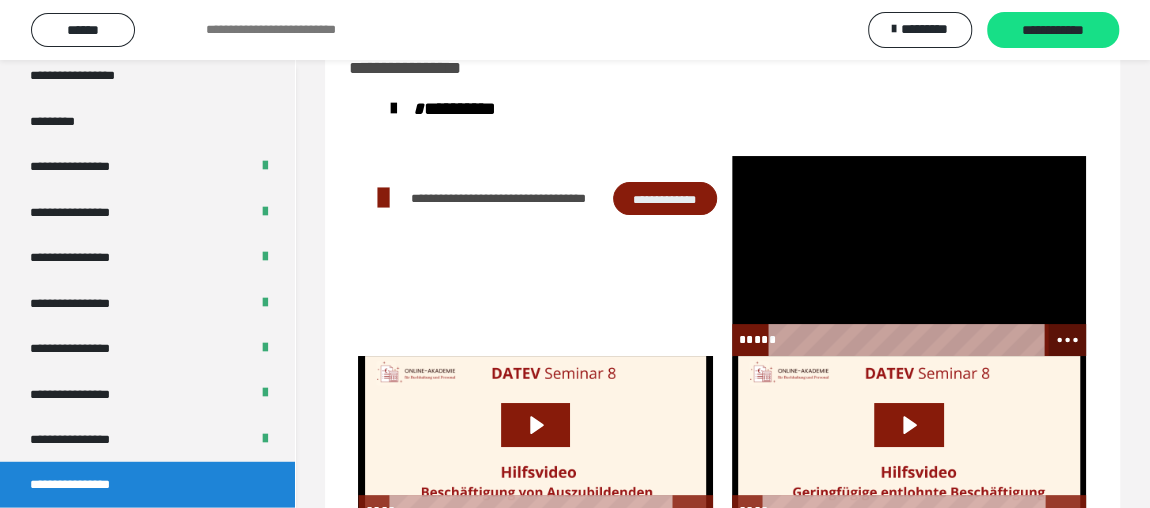 click 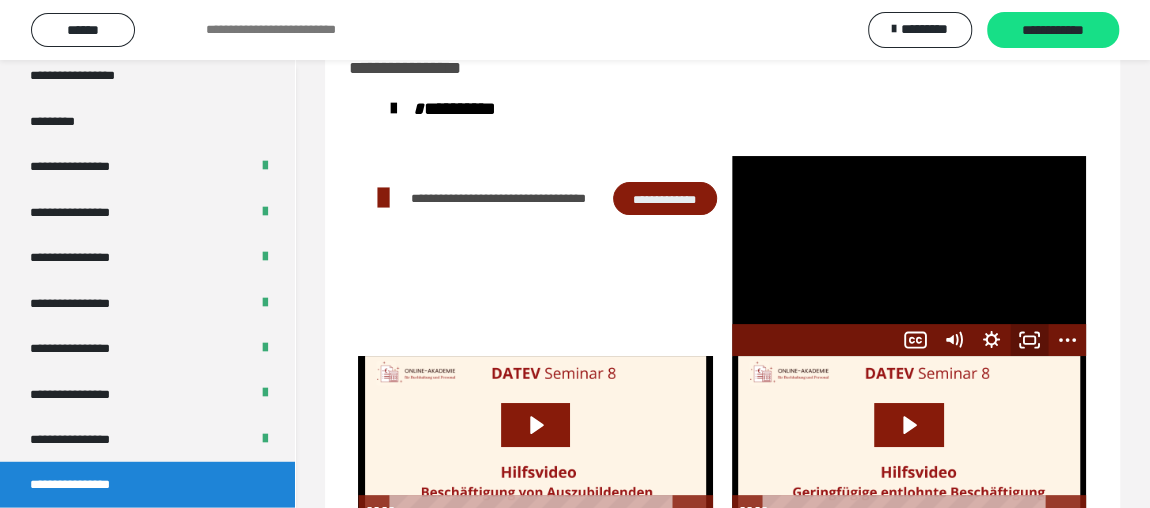 click 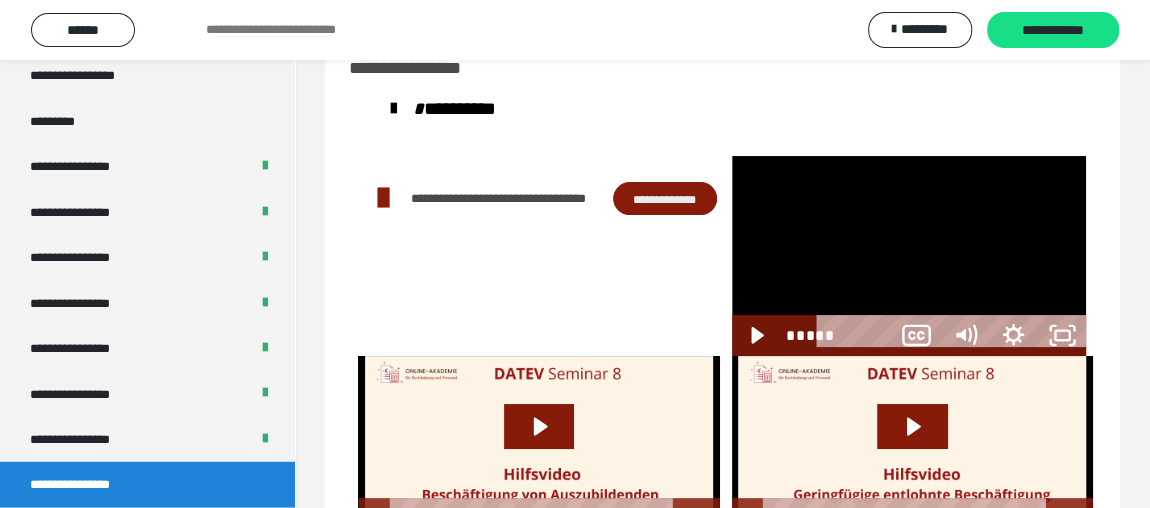 scroll, scrollTop: 2399, scrollLeft: 0, axis: vertical 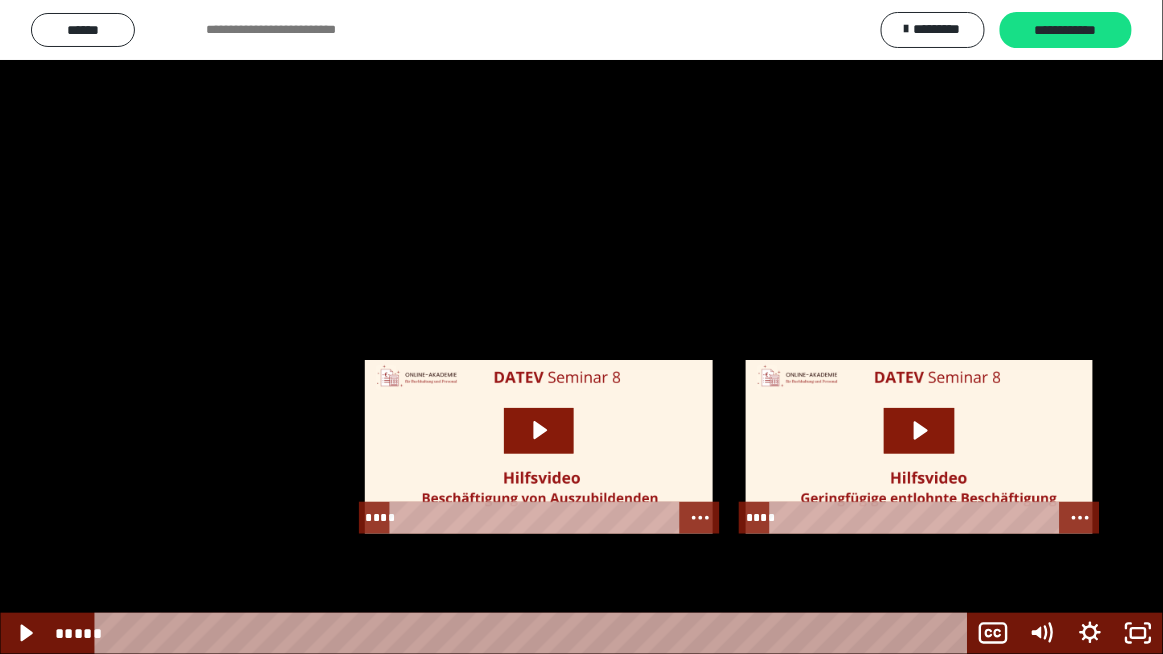 click at bounding box center [581, 327] 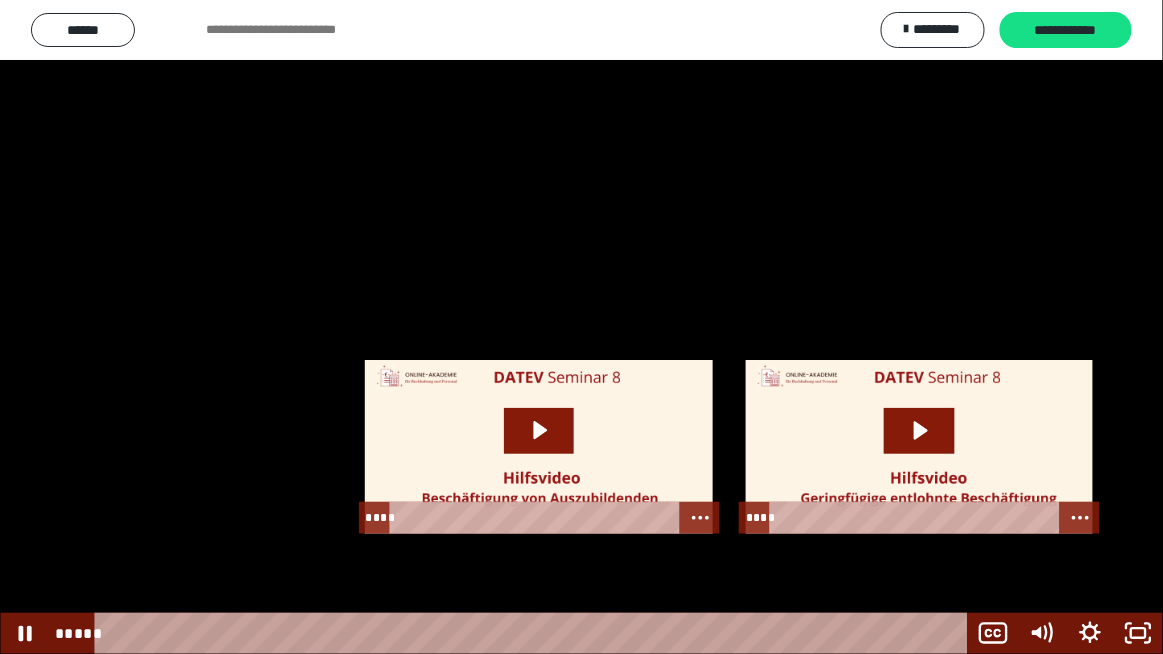 drag, startPoint x: 801, startPoint y: 334, endPoint x: 813, endPoint y: 339, distance: 13 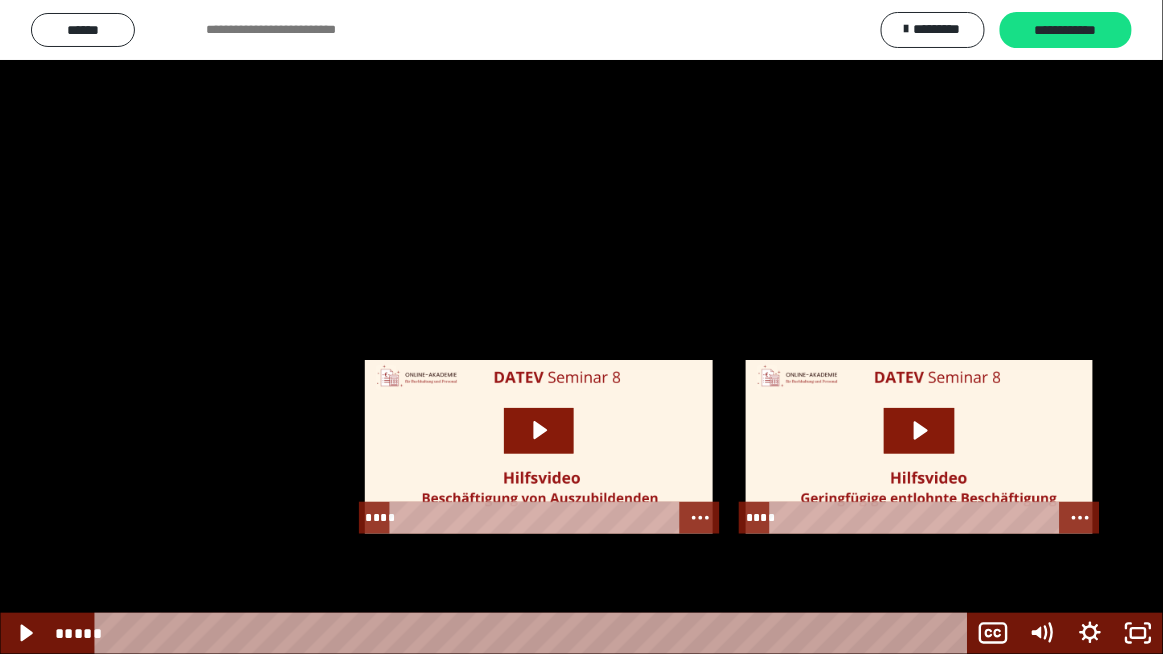 click at bounding box center [581, 327] 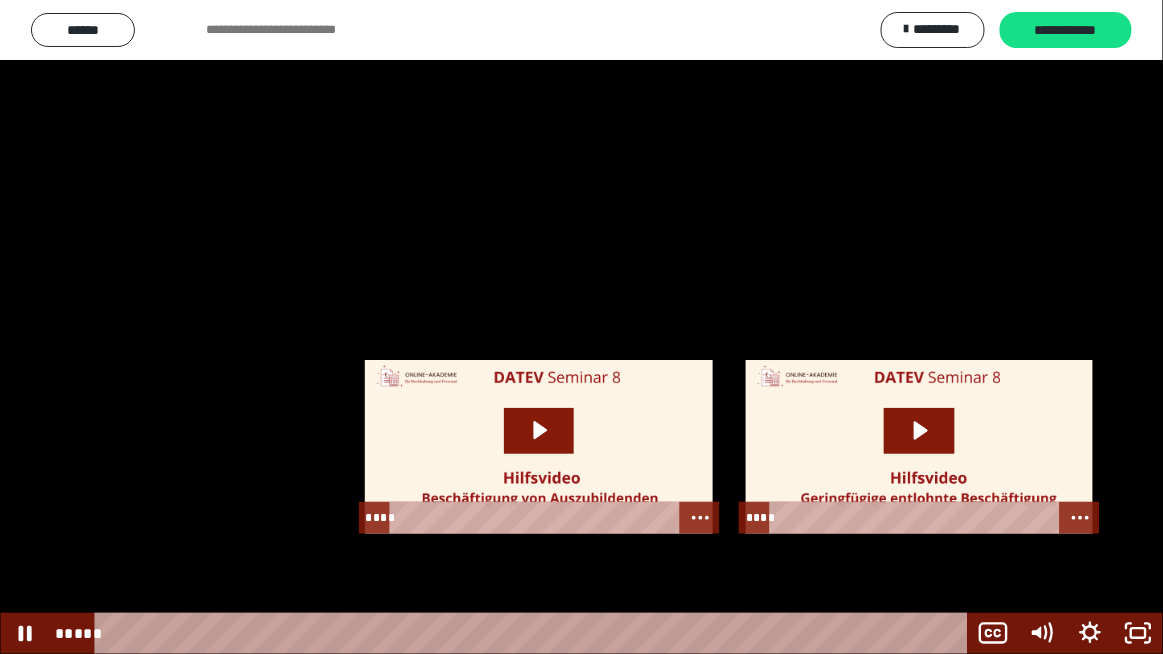 click at bounding box center [581, 327] 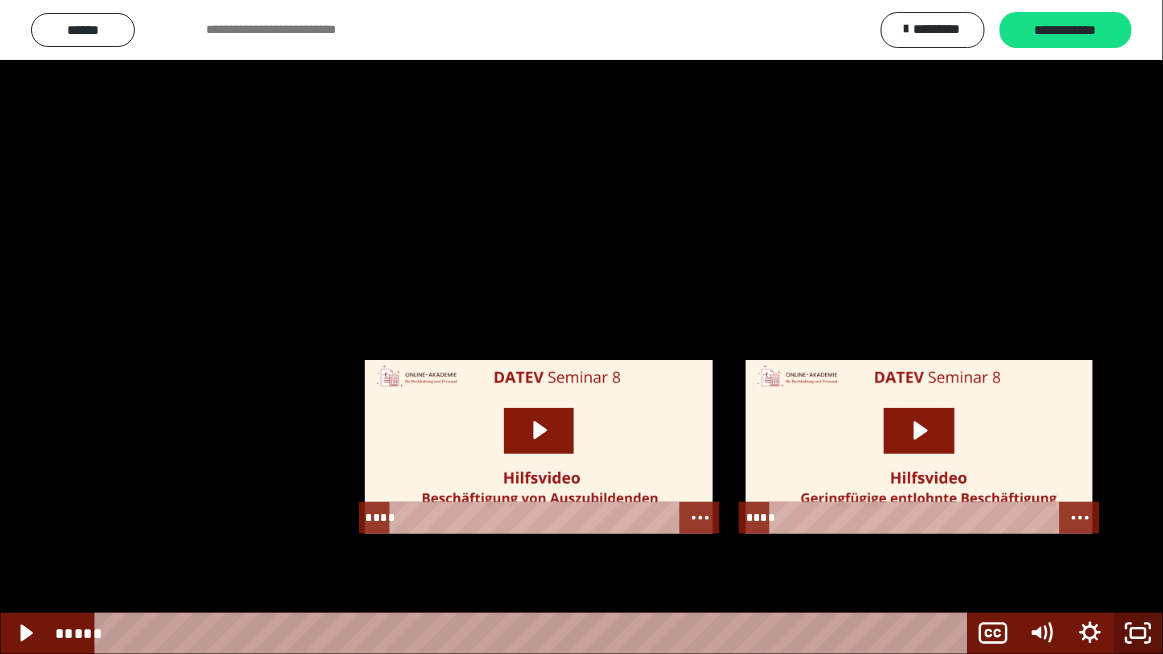 click 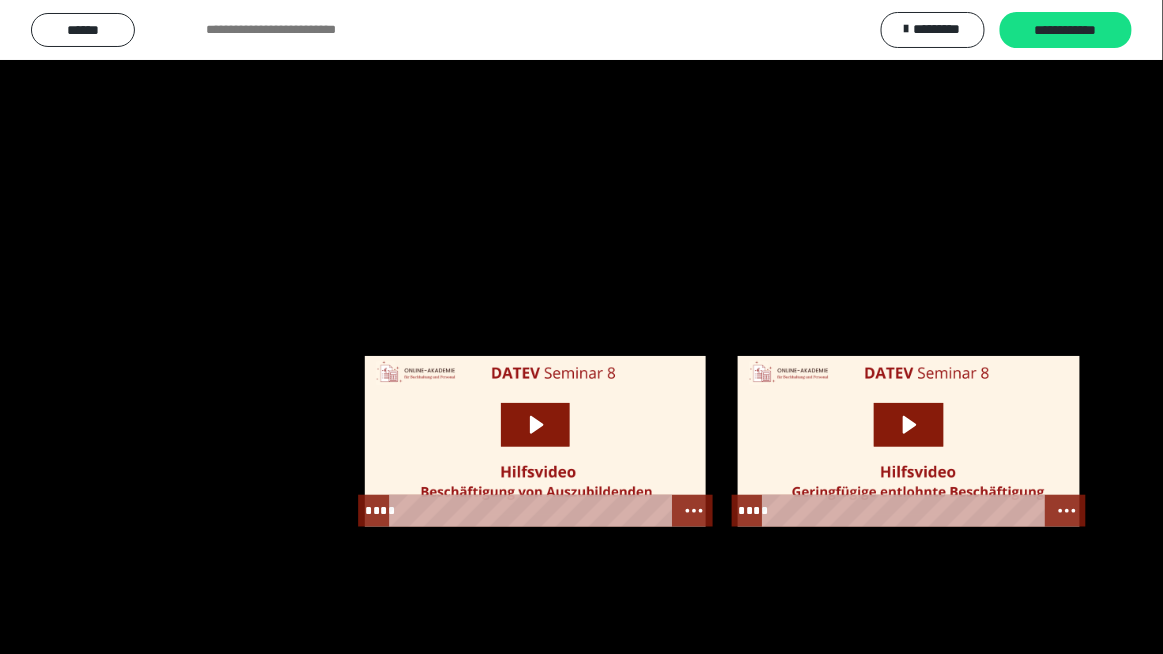 scroll, scrollTop: 2545, scrollLeft: 0, axis: vertical 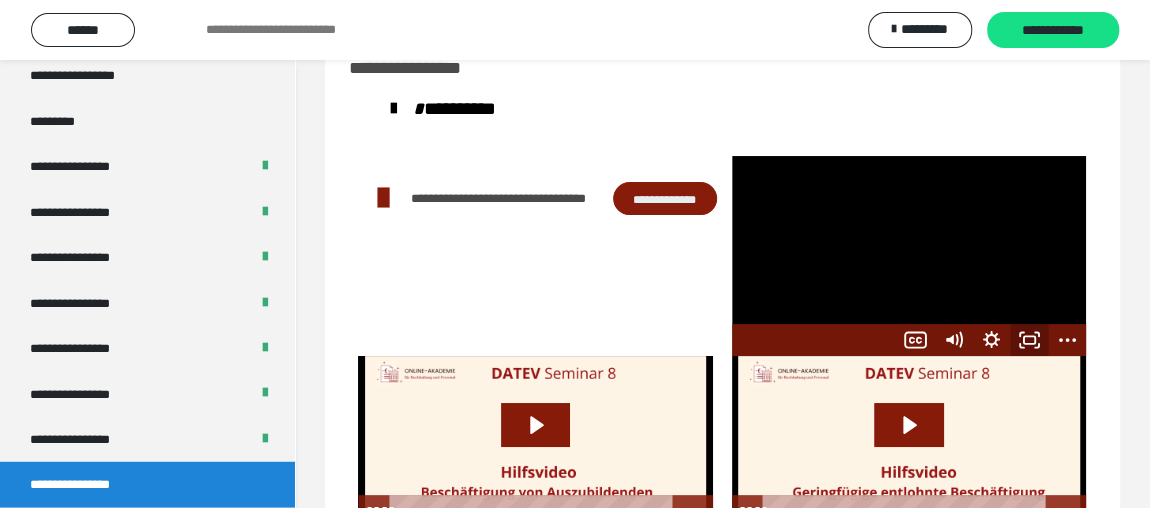 click 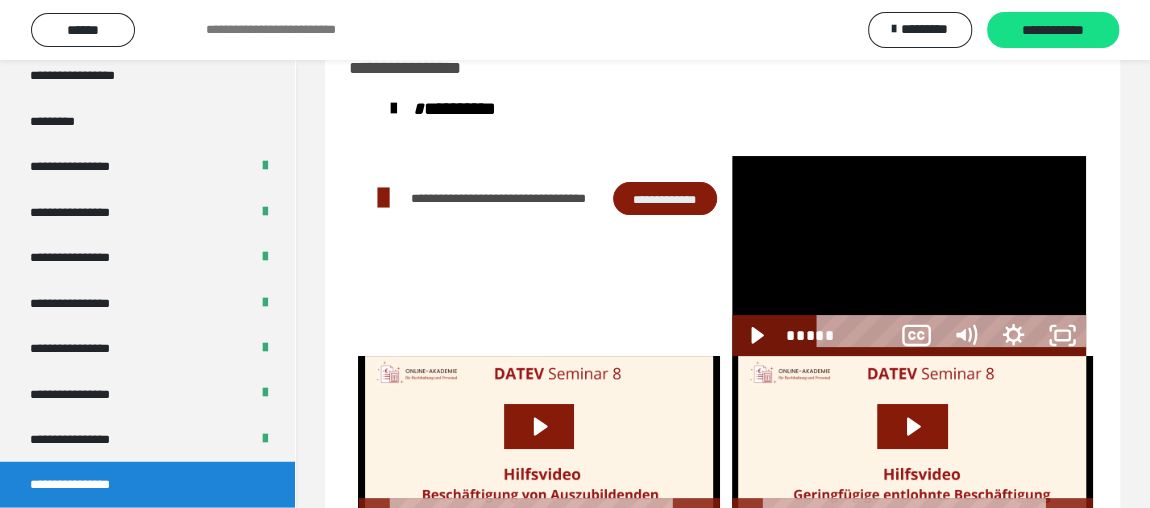 scroll, scrollTop: 2399, scrollLeft: 0, axis: vertical 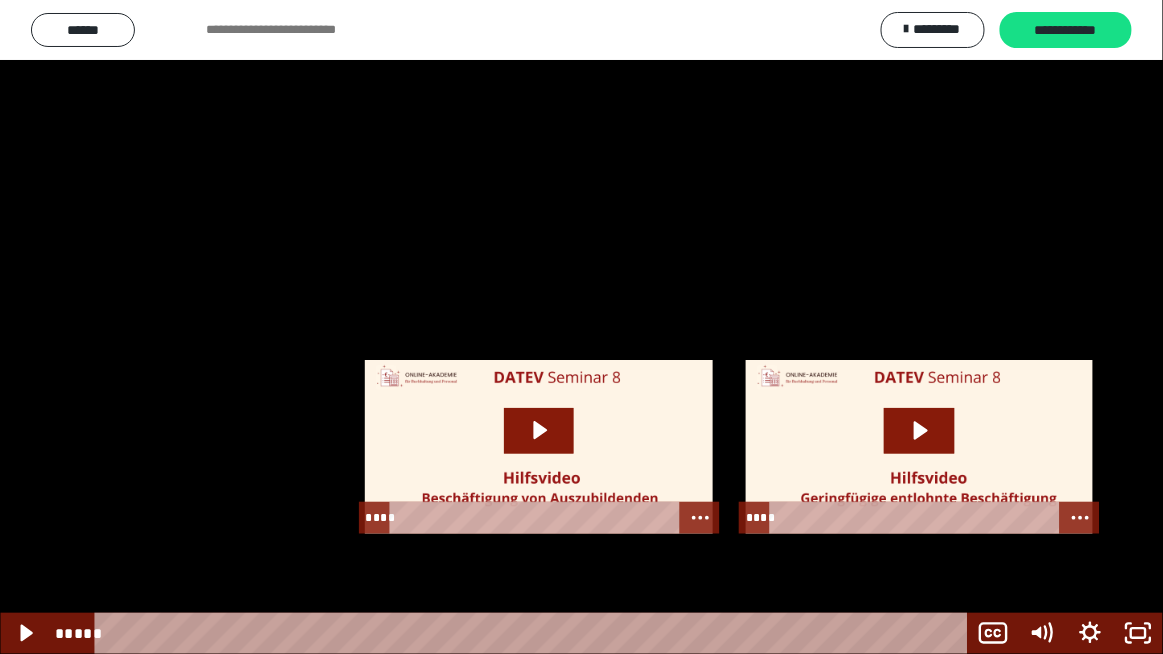 click at bounding box center [581, 327] 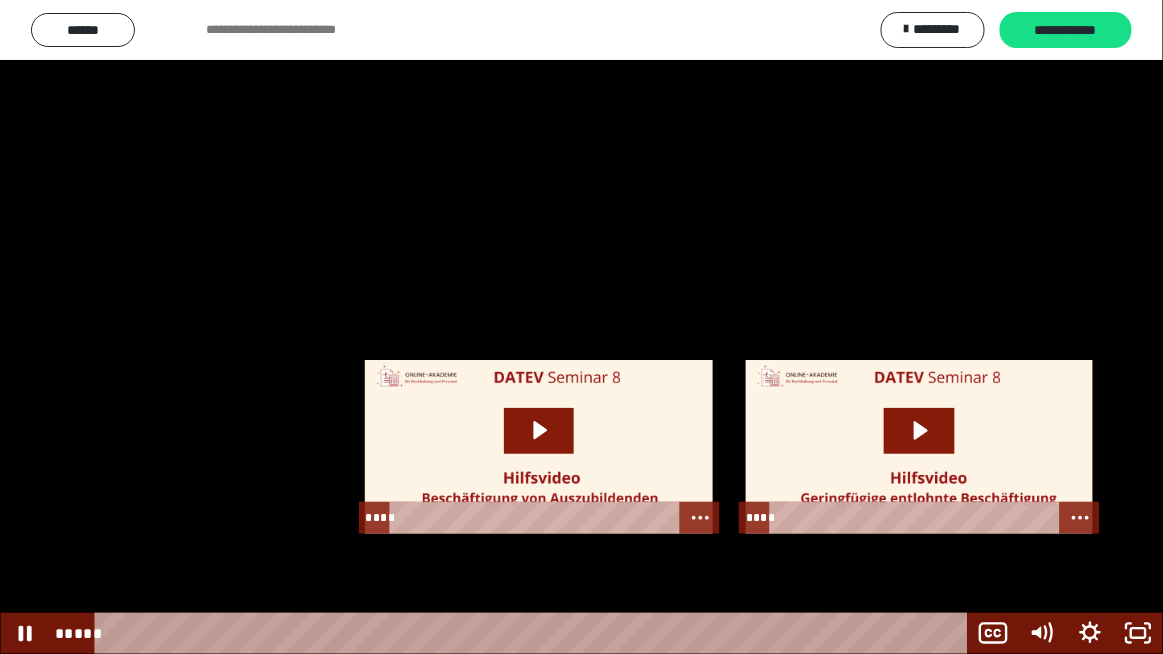 click at bounding box center [581, 327] 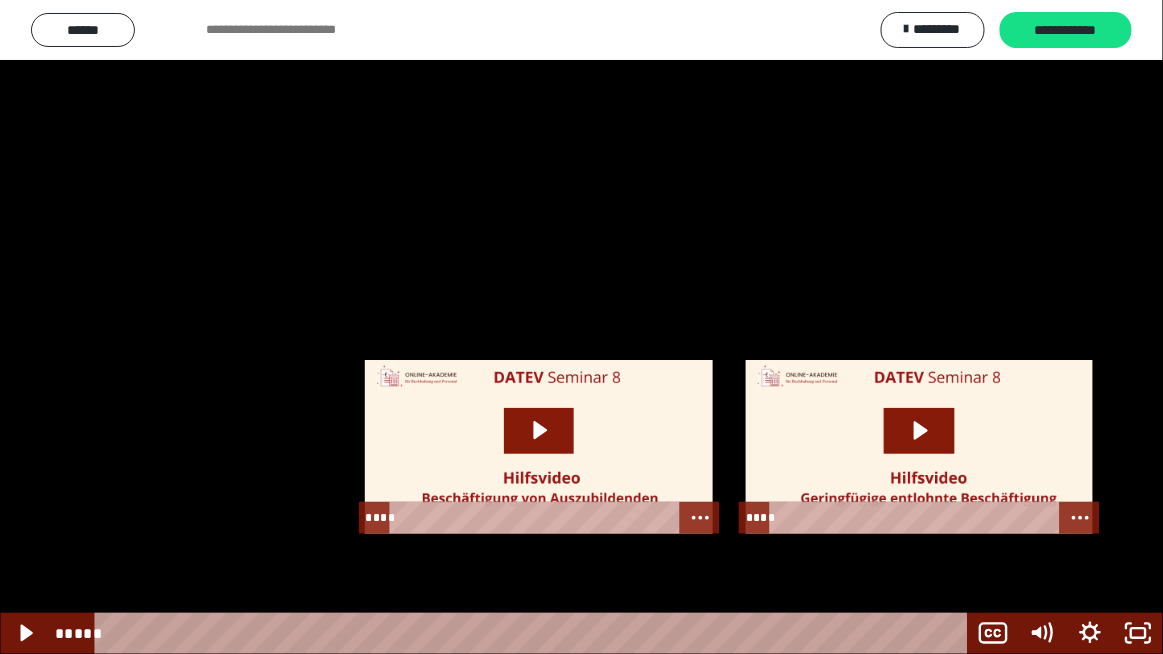 click at bounding box center (581, 327) 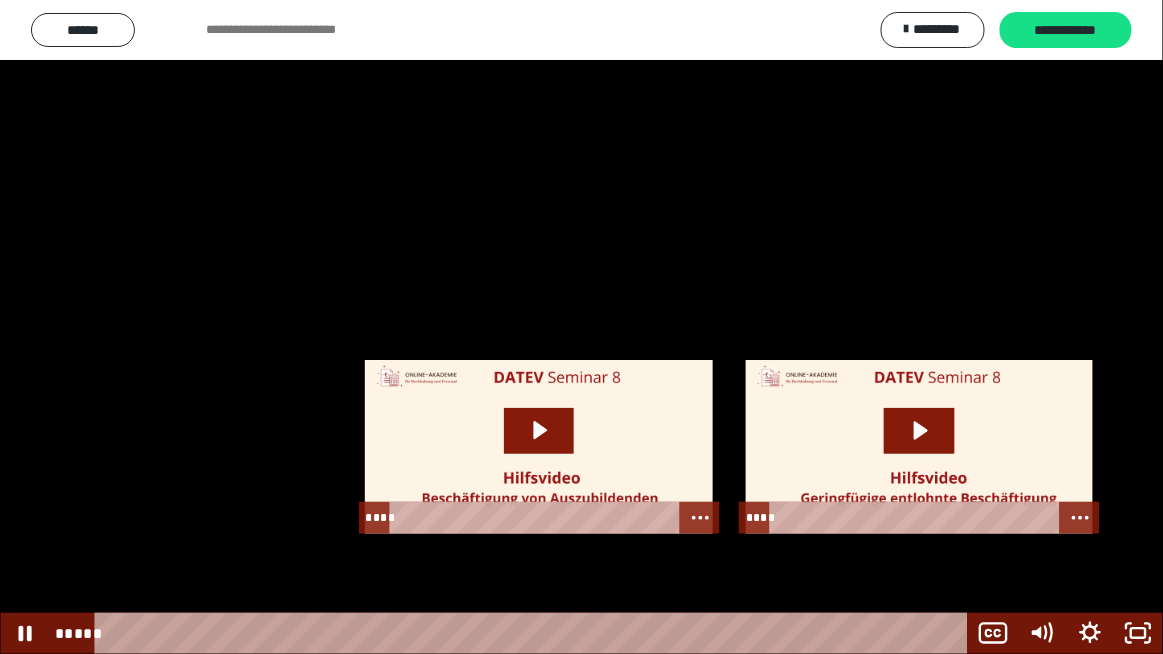 click at bounding box center [581, 327] 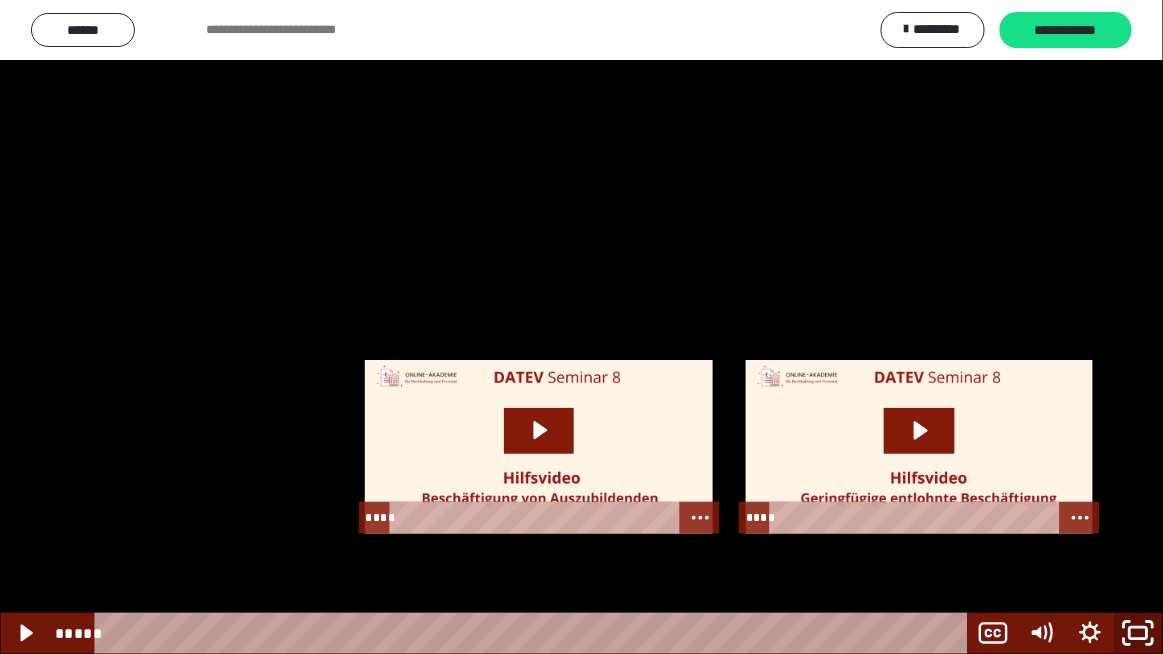 click 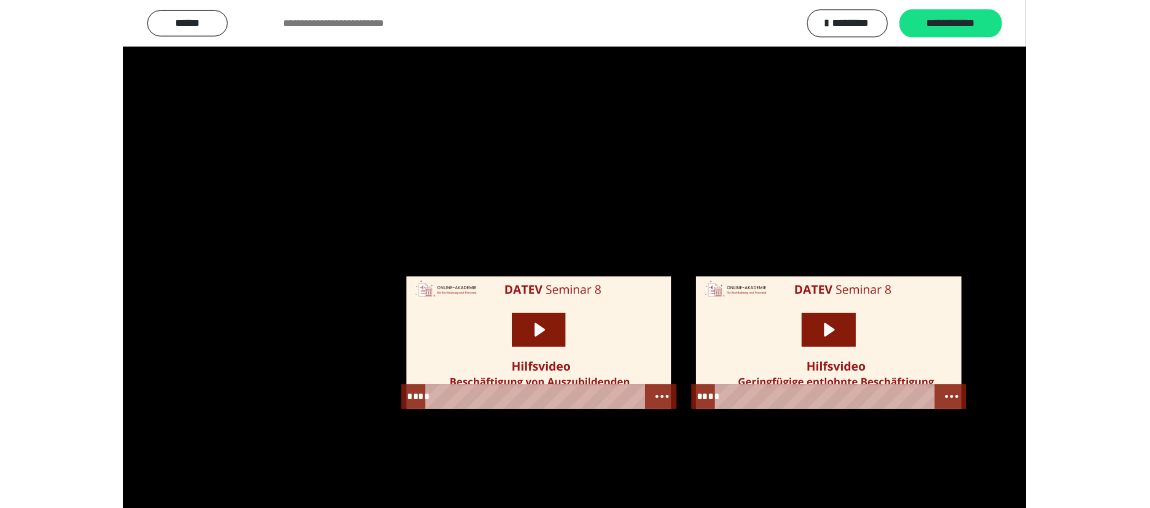 scroll, scrollTop: 2545, scrollLeft: 0, axis: vertical 